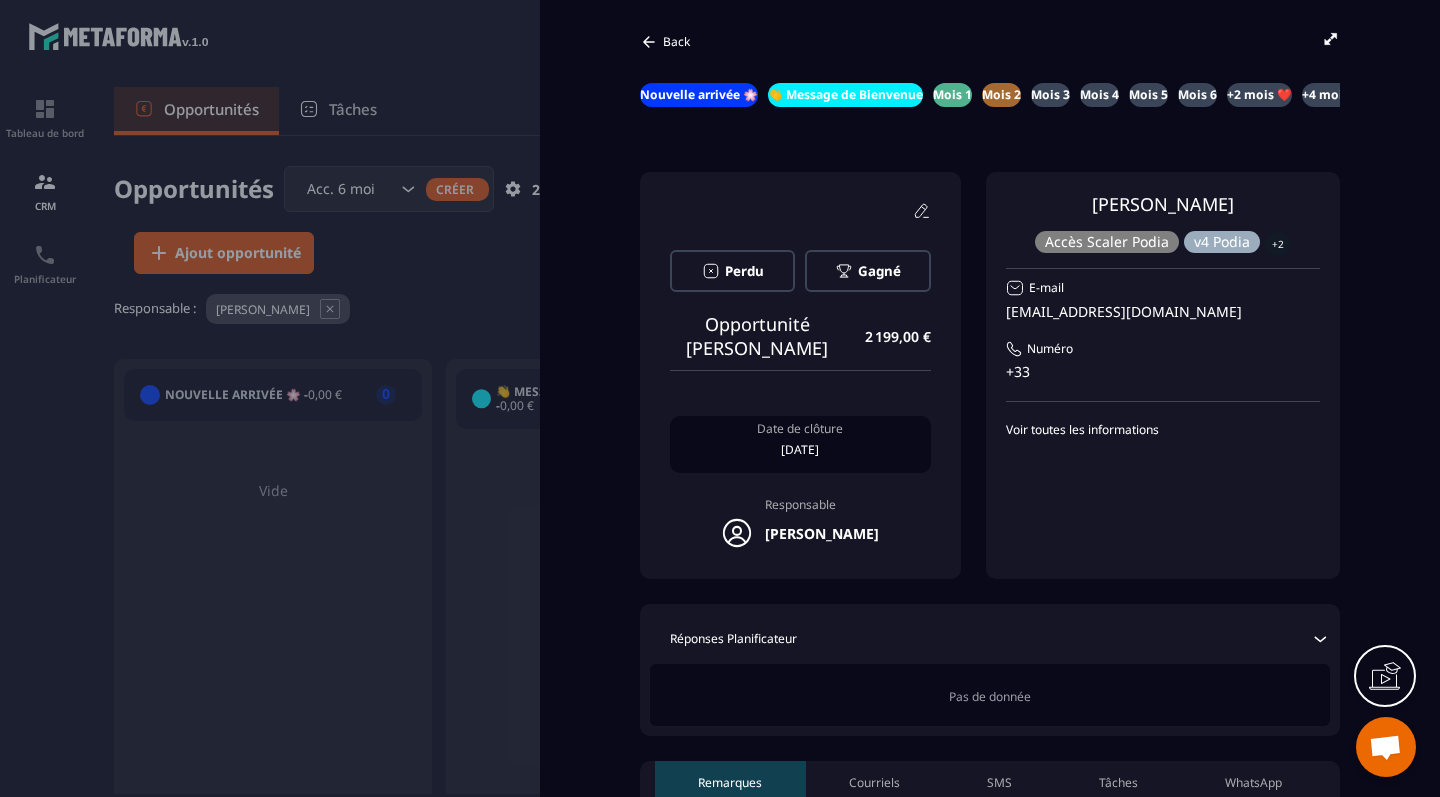 scroll, scrollTop: 0, scrollLeft: 0, axis: both 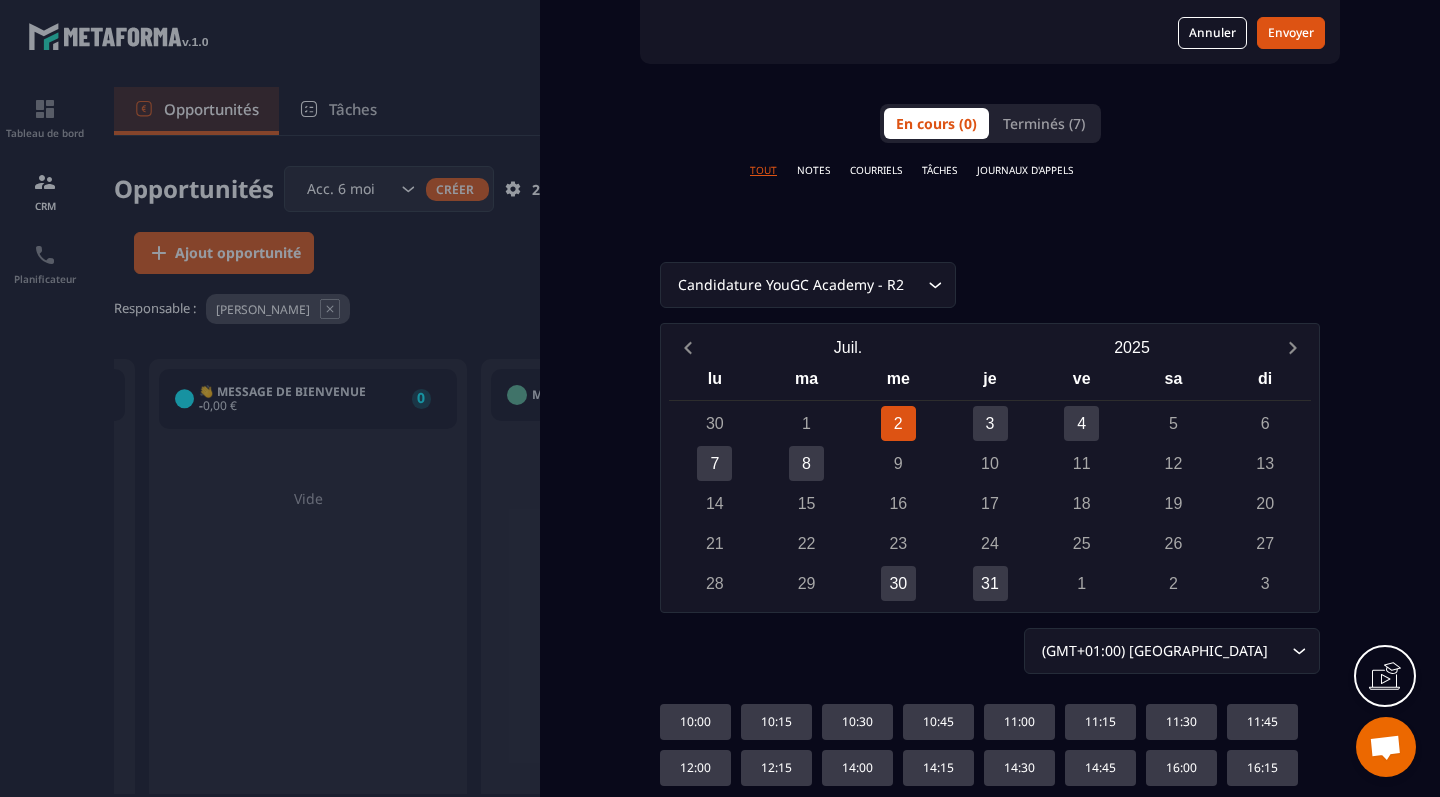 click at bounding box center (720, 398) 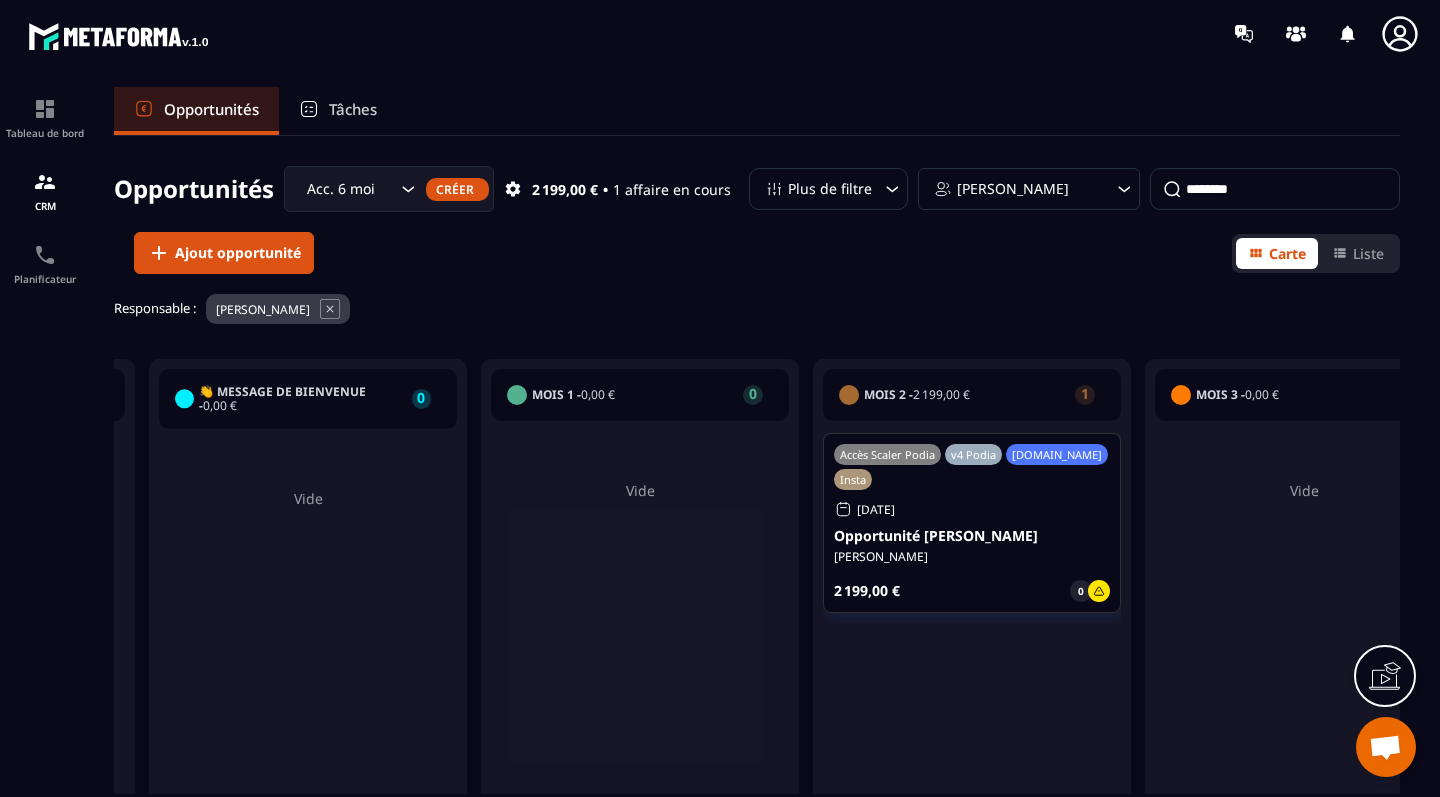 scroll, scrollTop: 0, scrollLeft: 0, axis: both 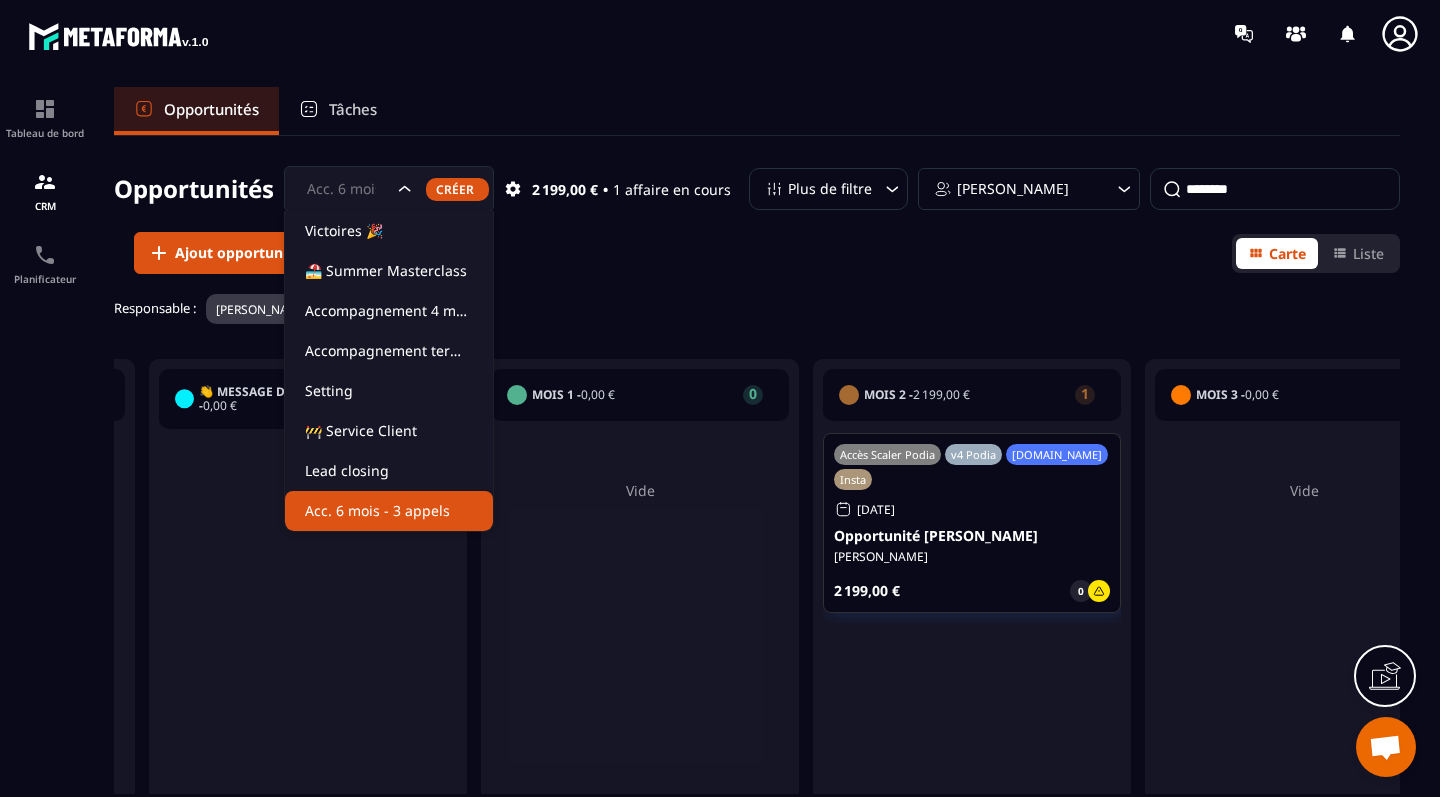 click 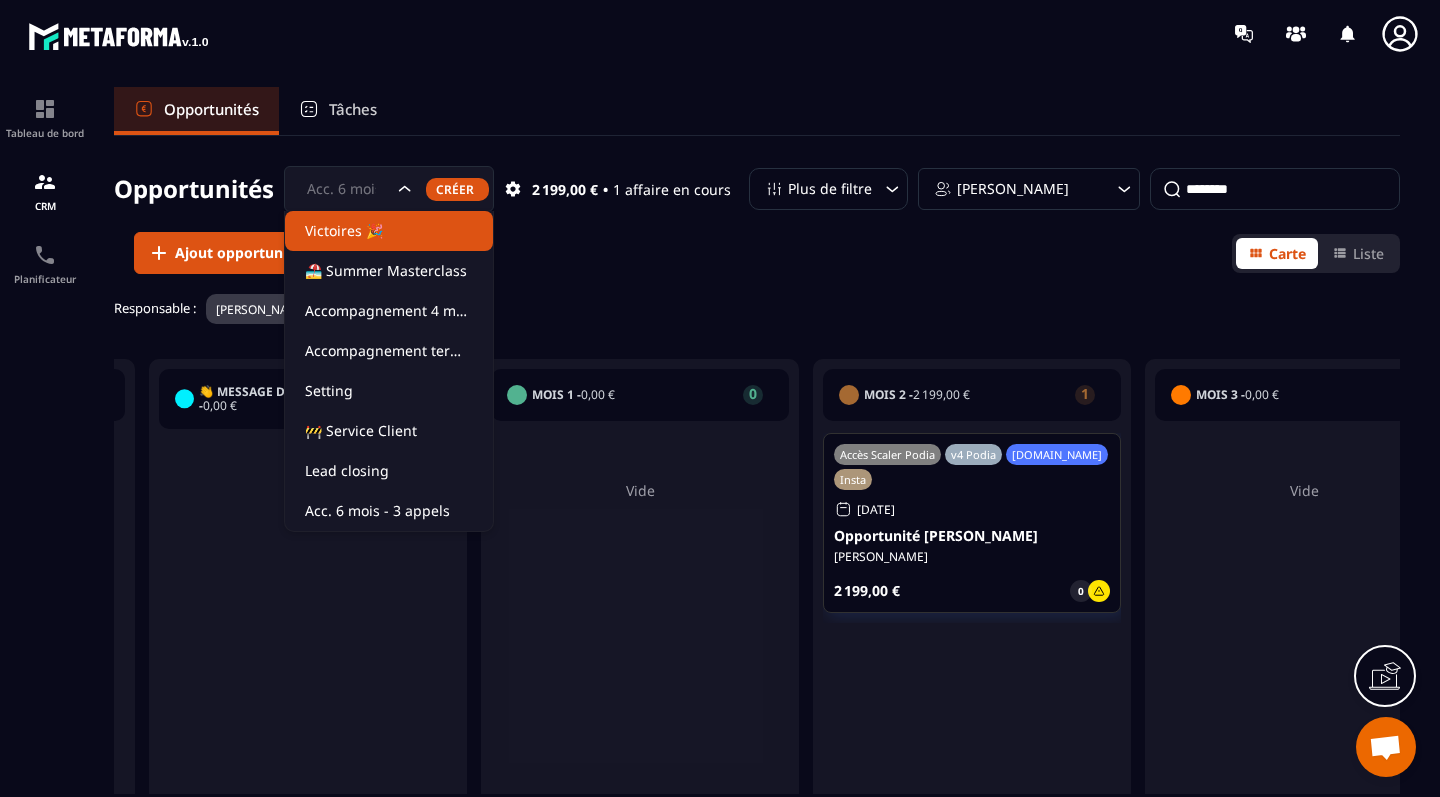 click on "Victoires 🎉" 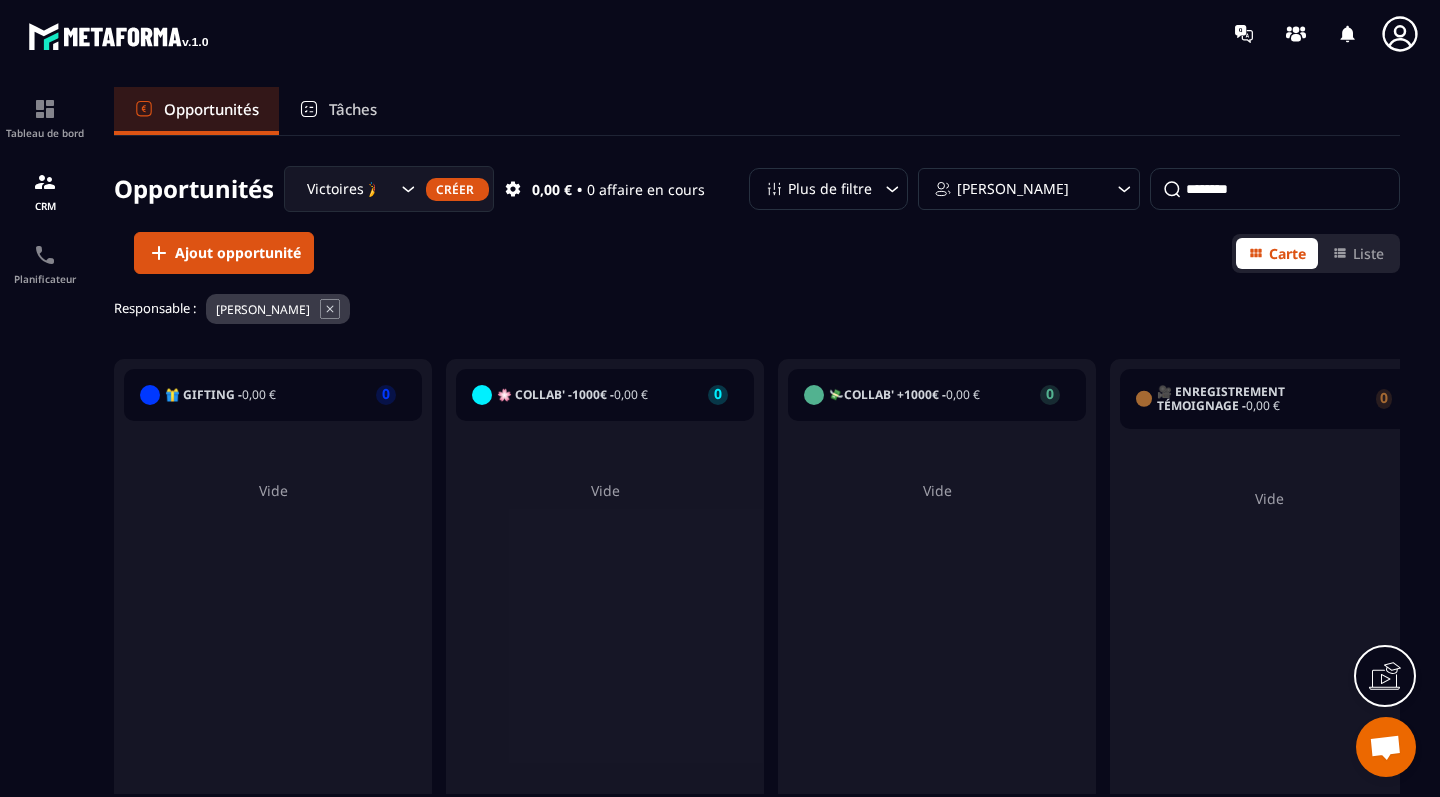 scroll, scrollTop: 0, scrollLeft: 0, axis: both 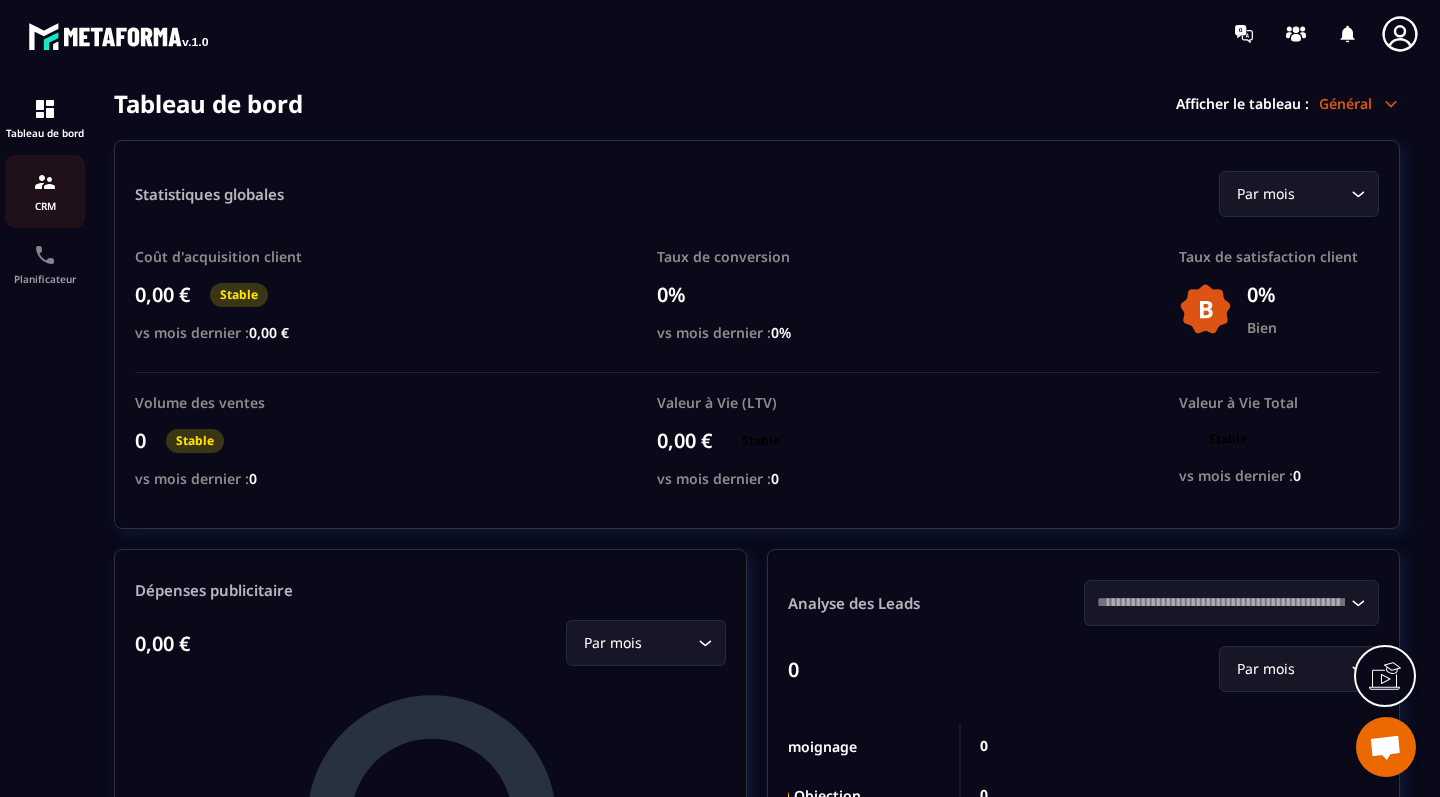 click on "CRM" at bounding box center [45, 191] 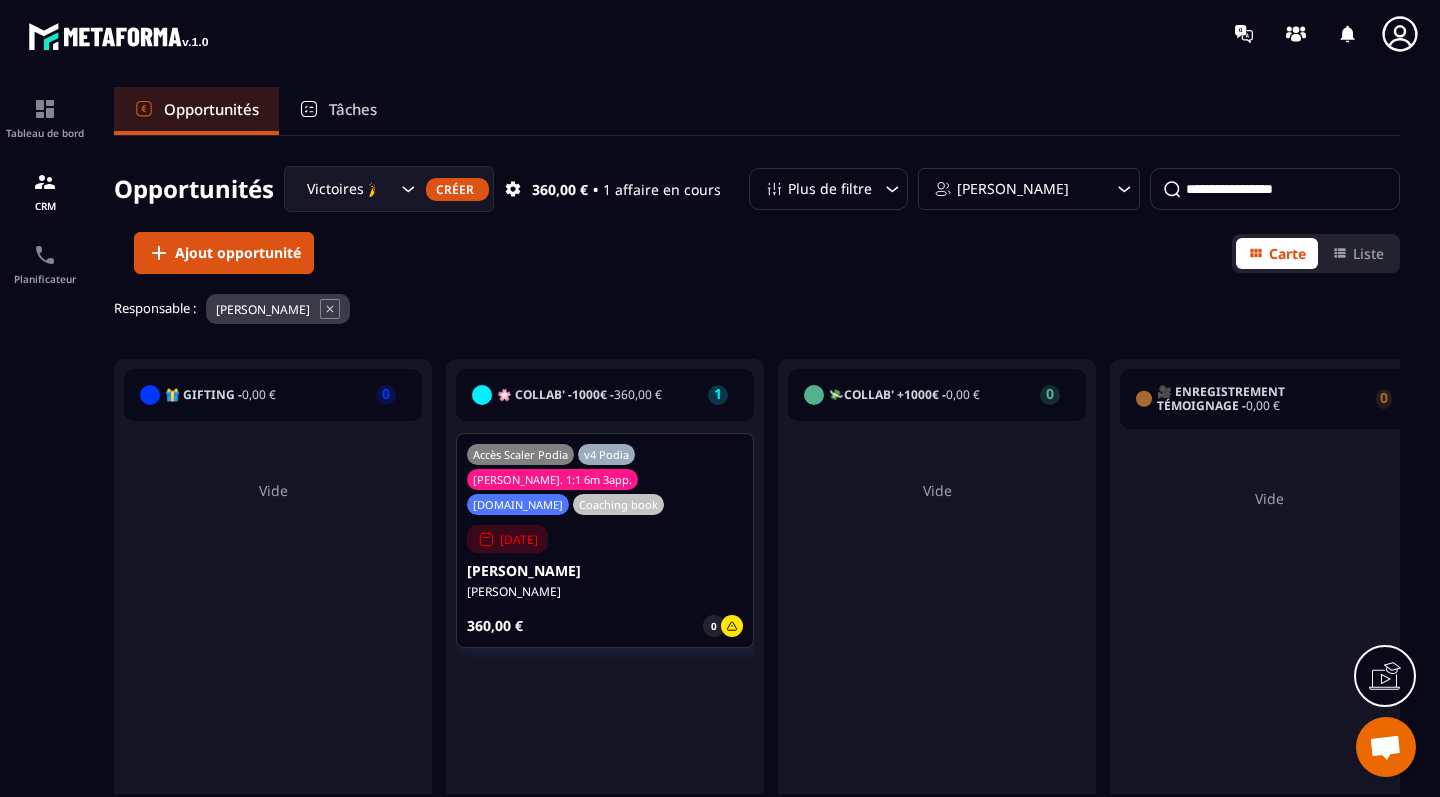 click on "Vide" at bounding box center [273, 490] 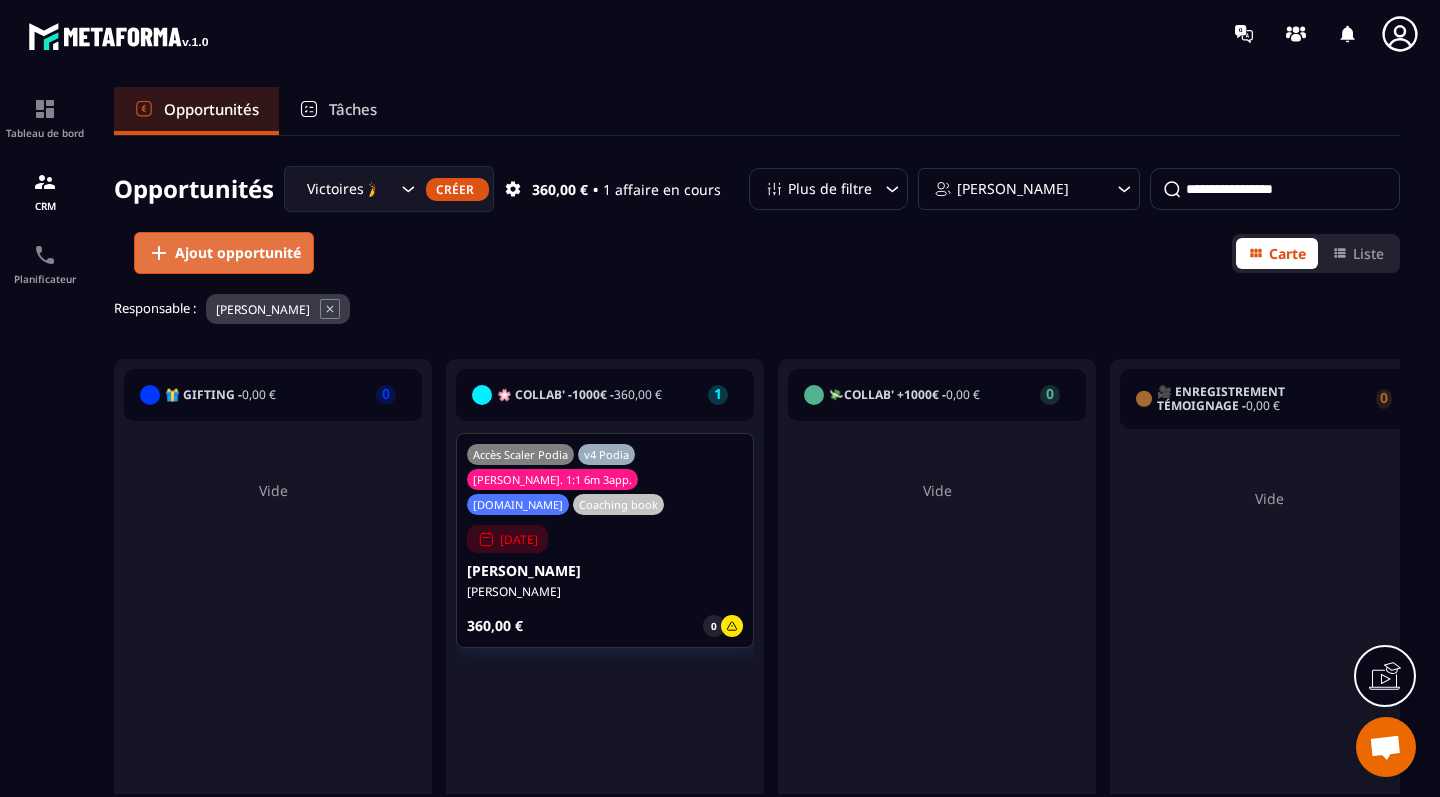 click on "Ajout opportunité" at bounding box center [238, 253] 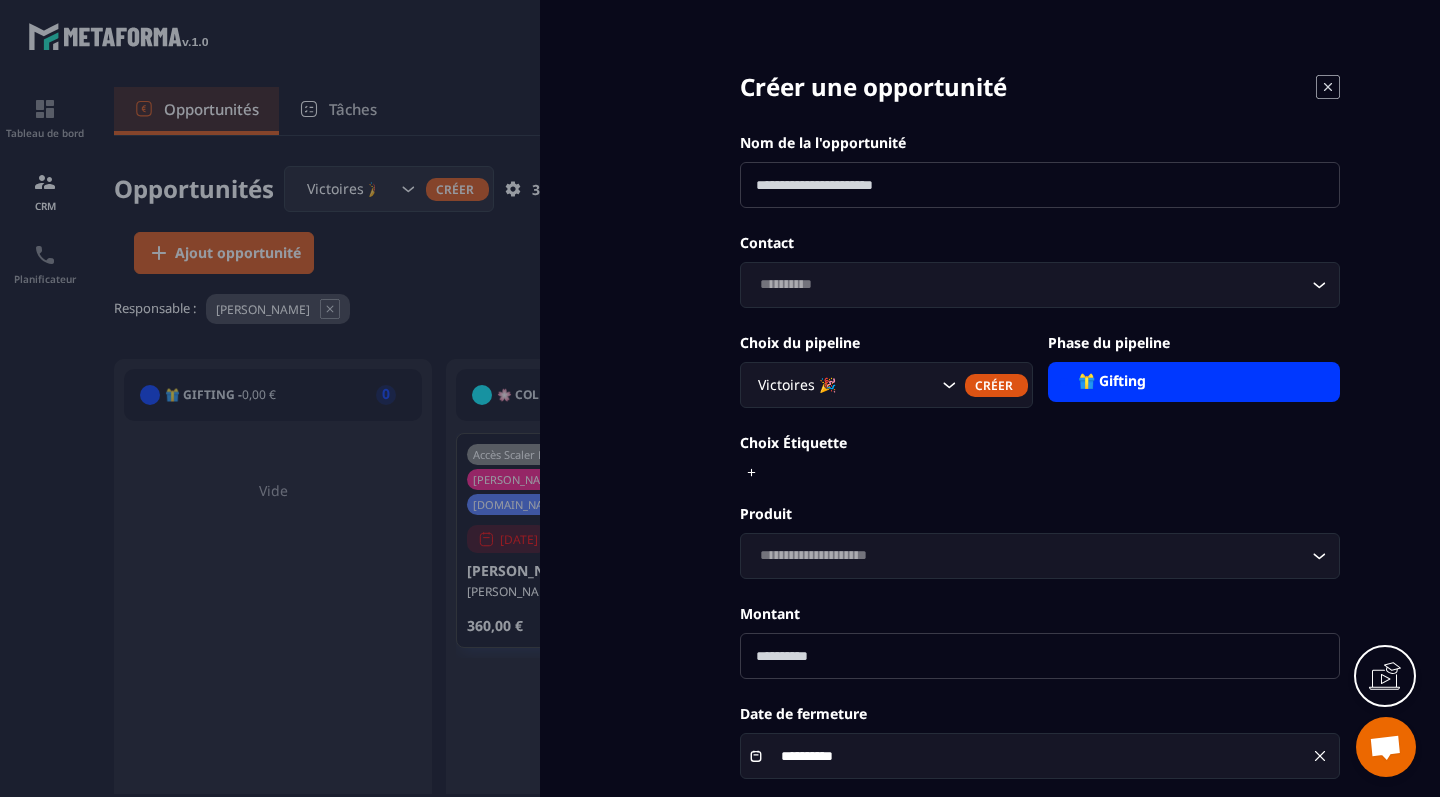 click at bounding box center [1040, 185] 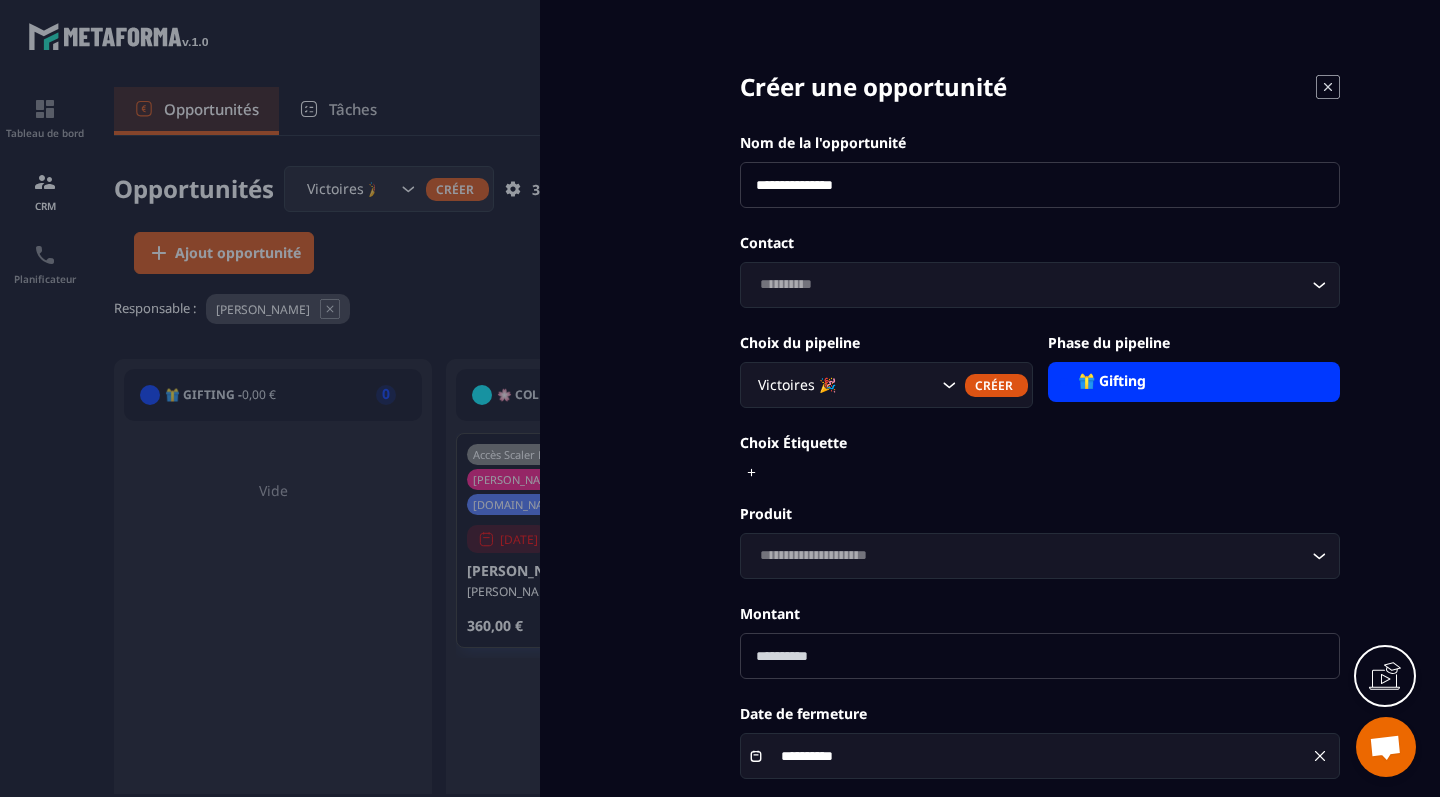 type on "**********" 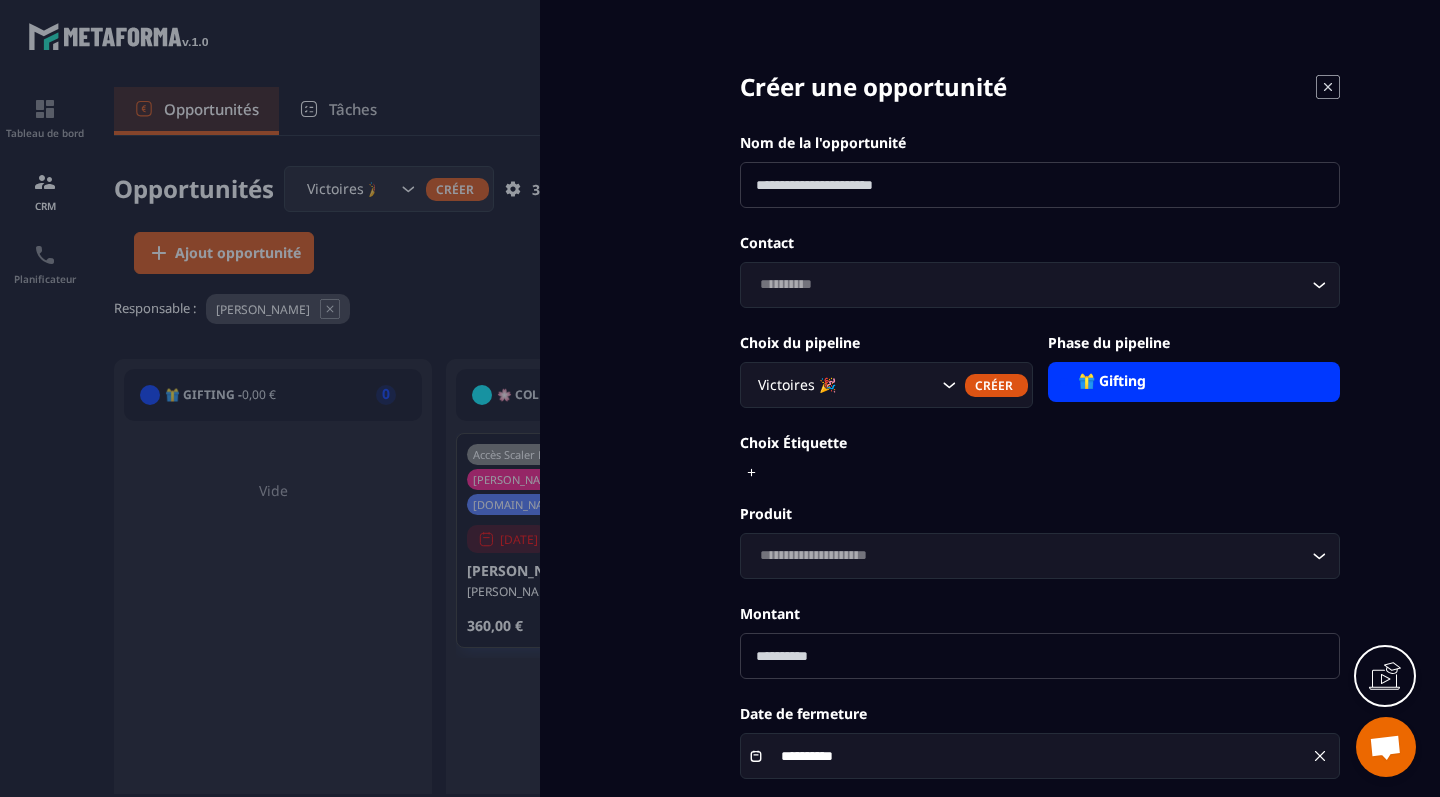 type 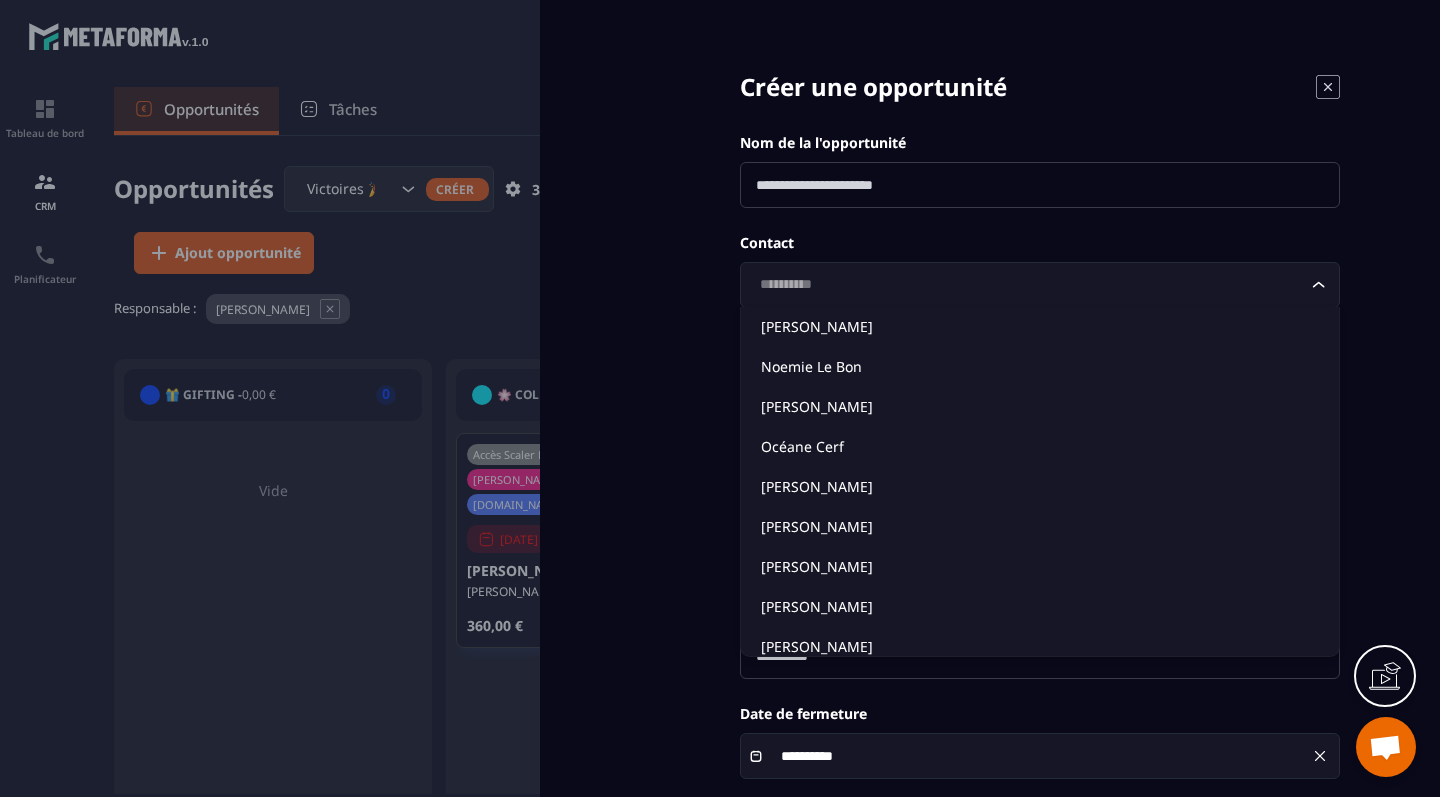 click on "Loading..." 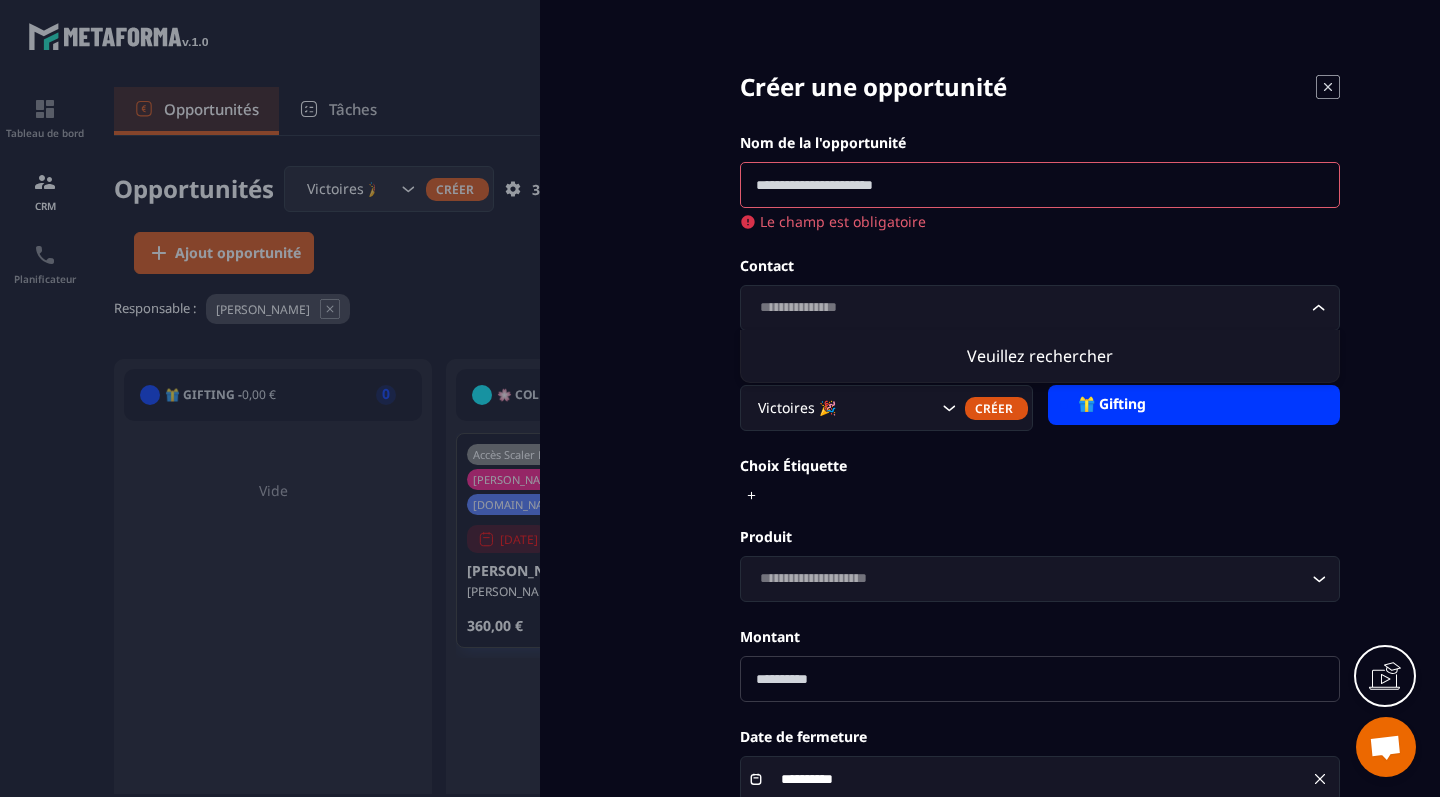 click on "Veuillez rechercher" 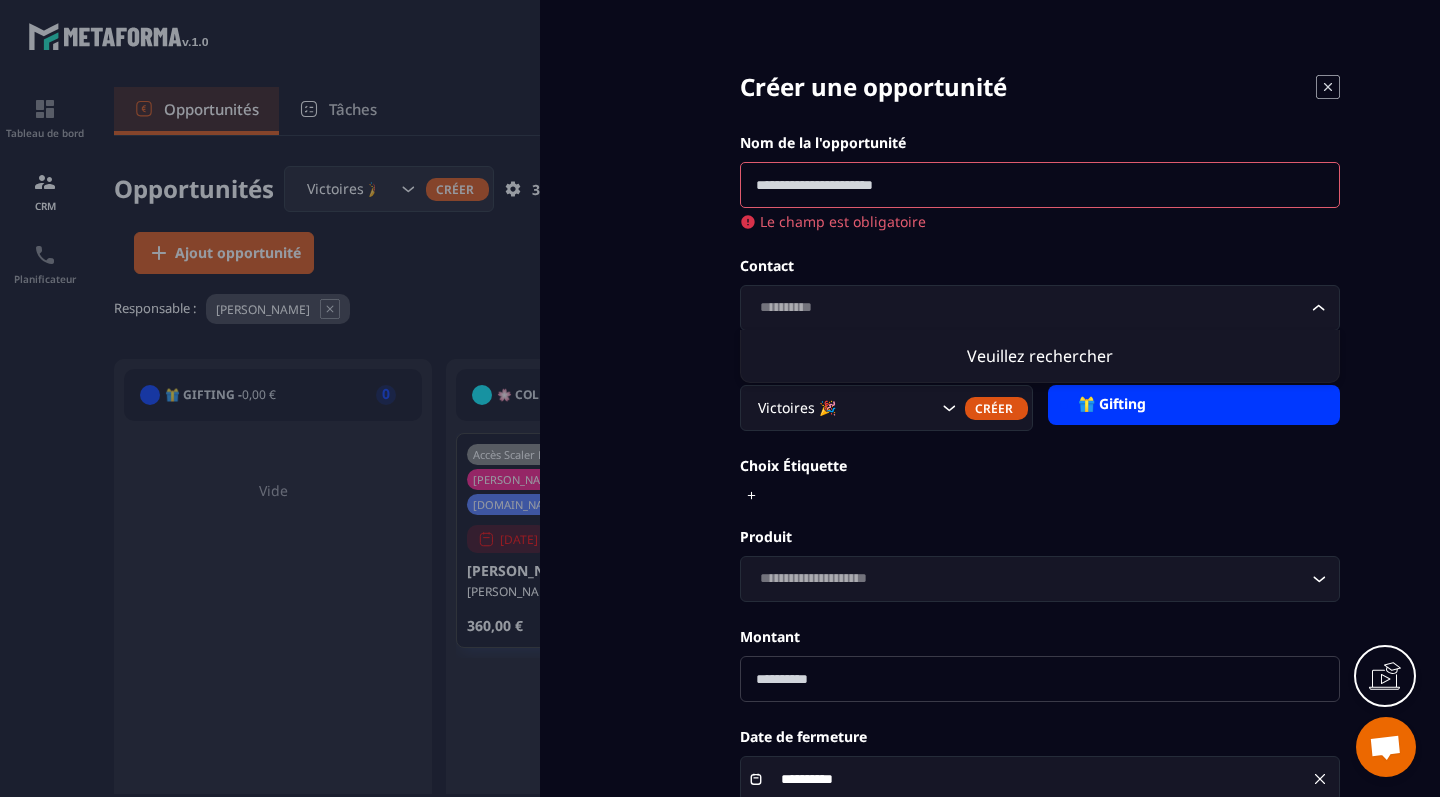 click on "**********" at bounding box center [1040, 465] 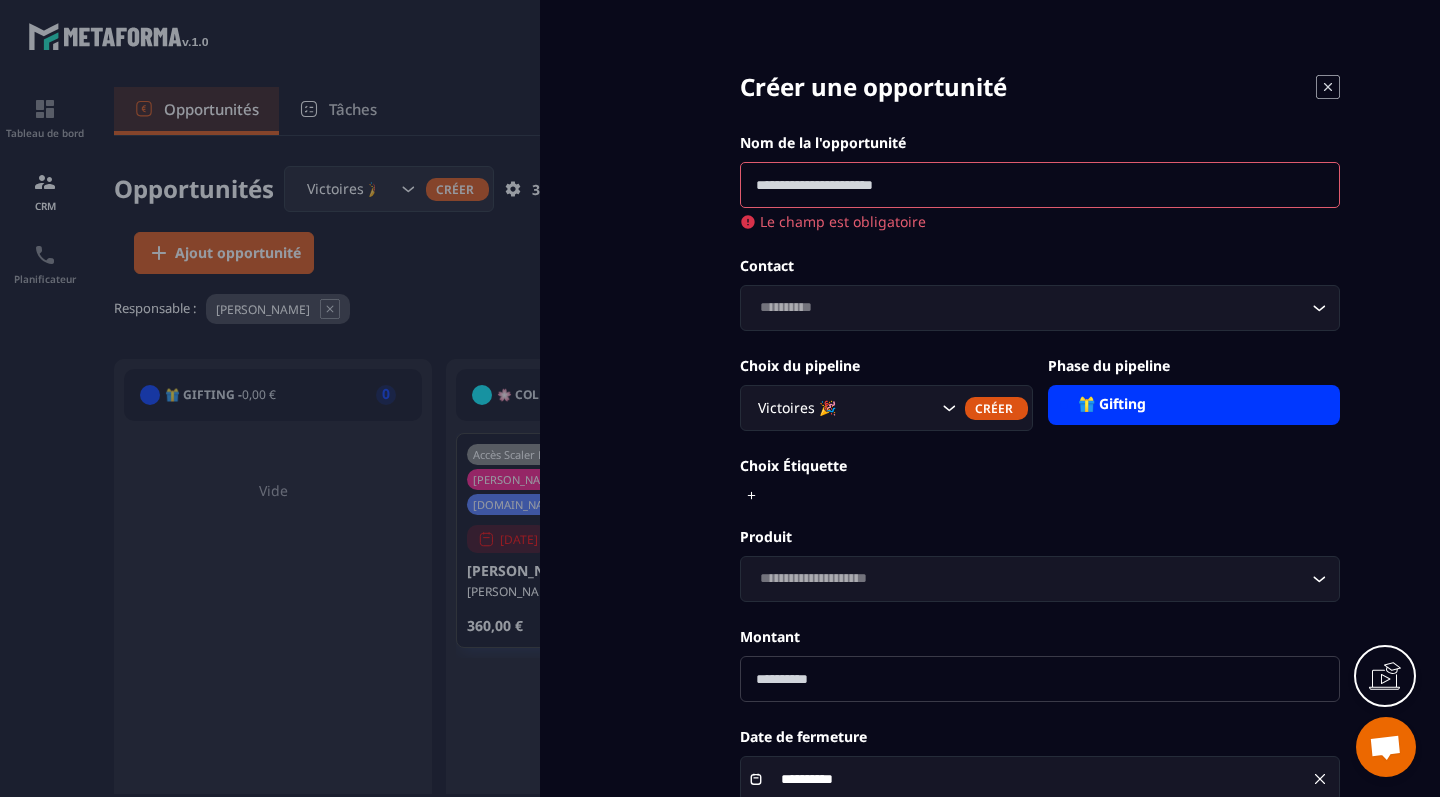 click 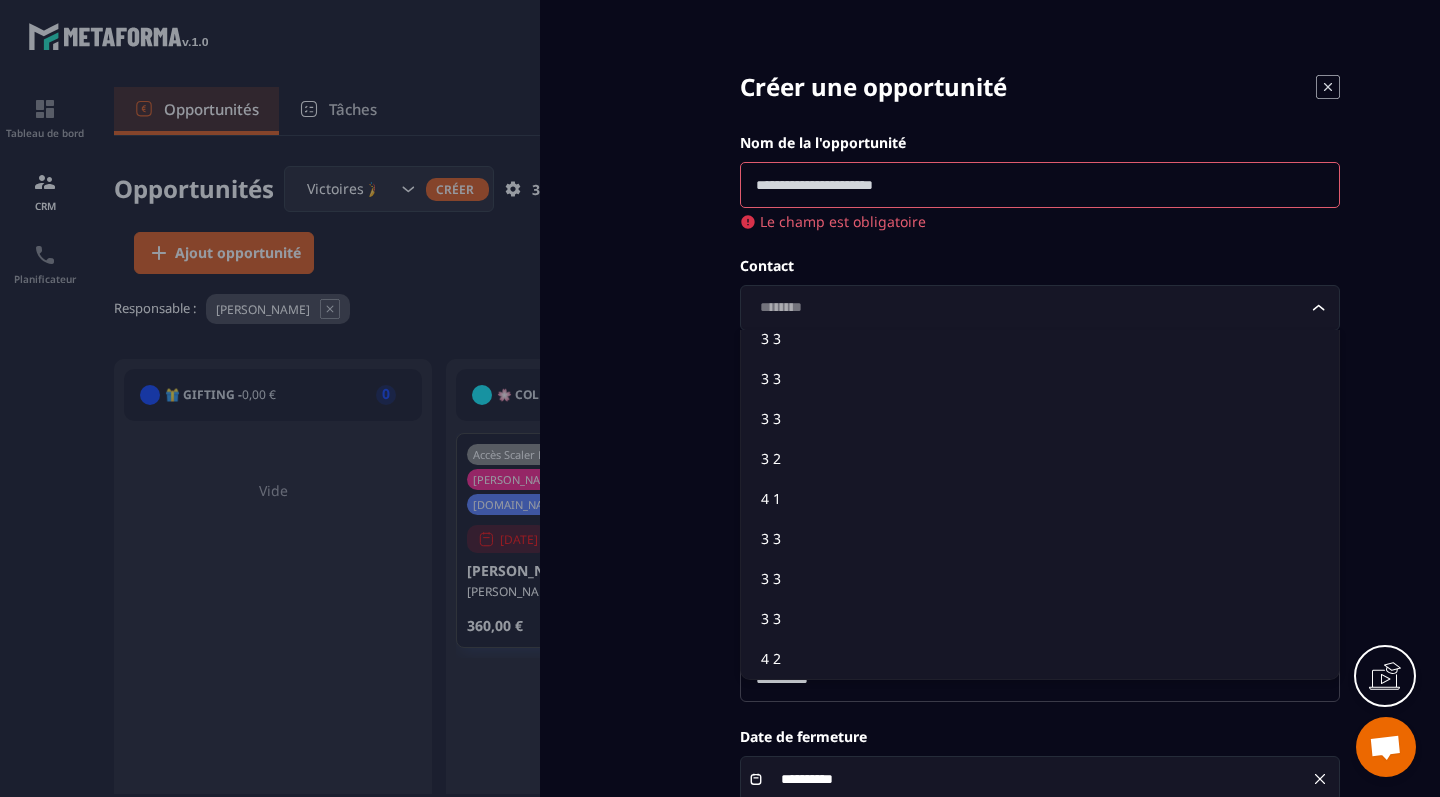 scroll, scrollTop: 451, scrollLeft: 0, axis: vertical 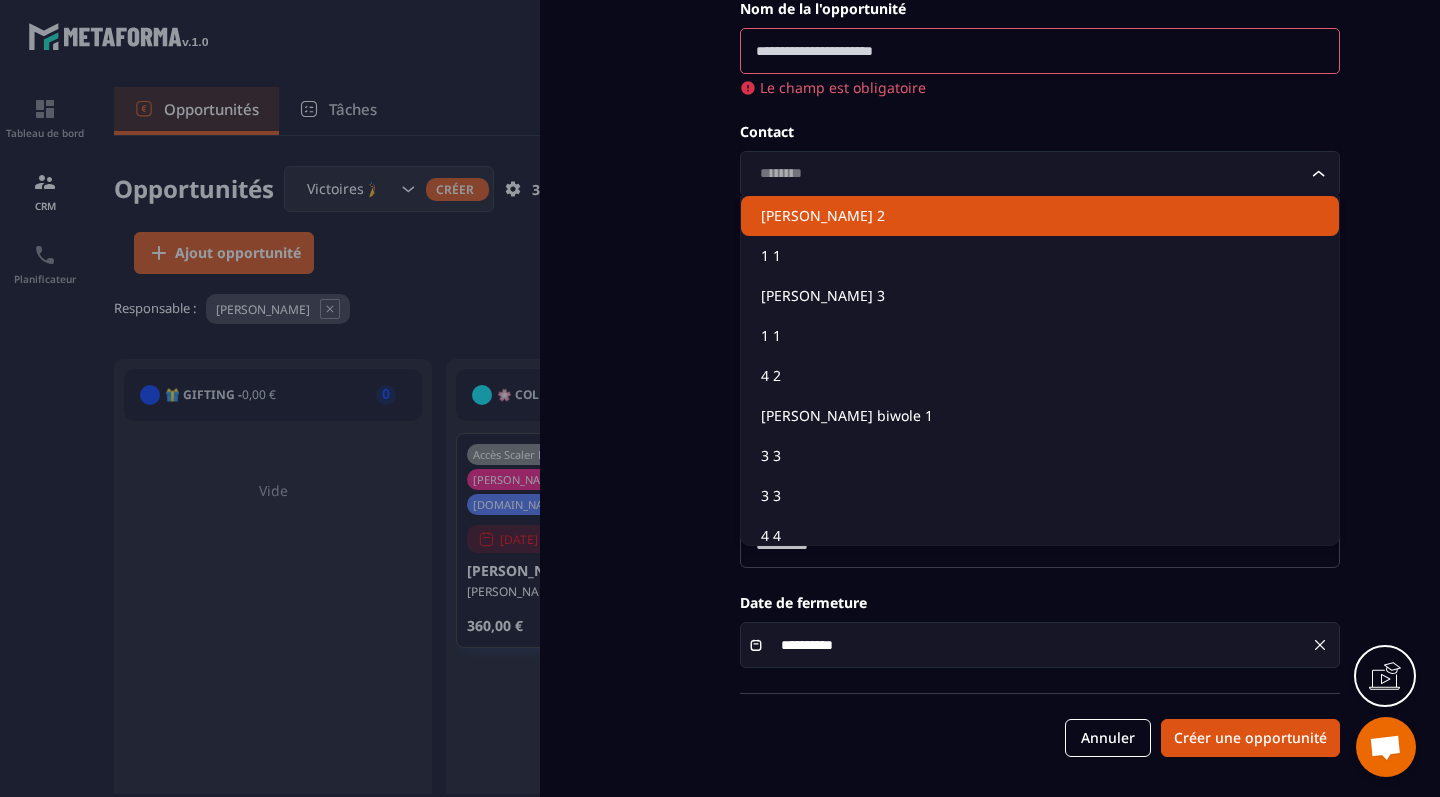 type on "********" 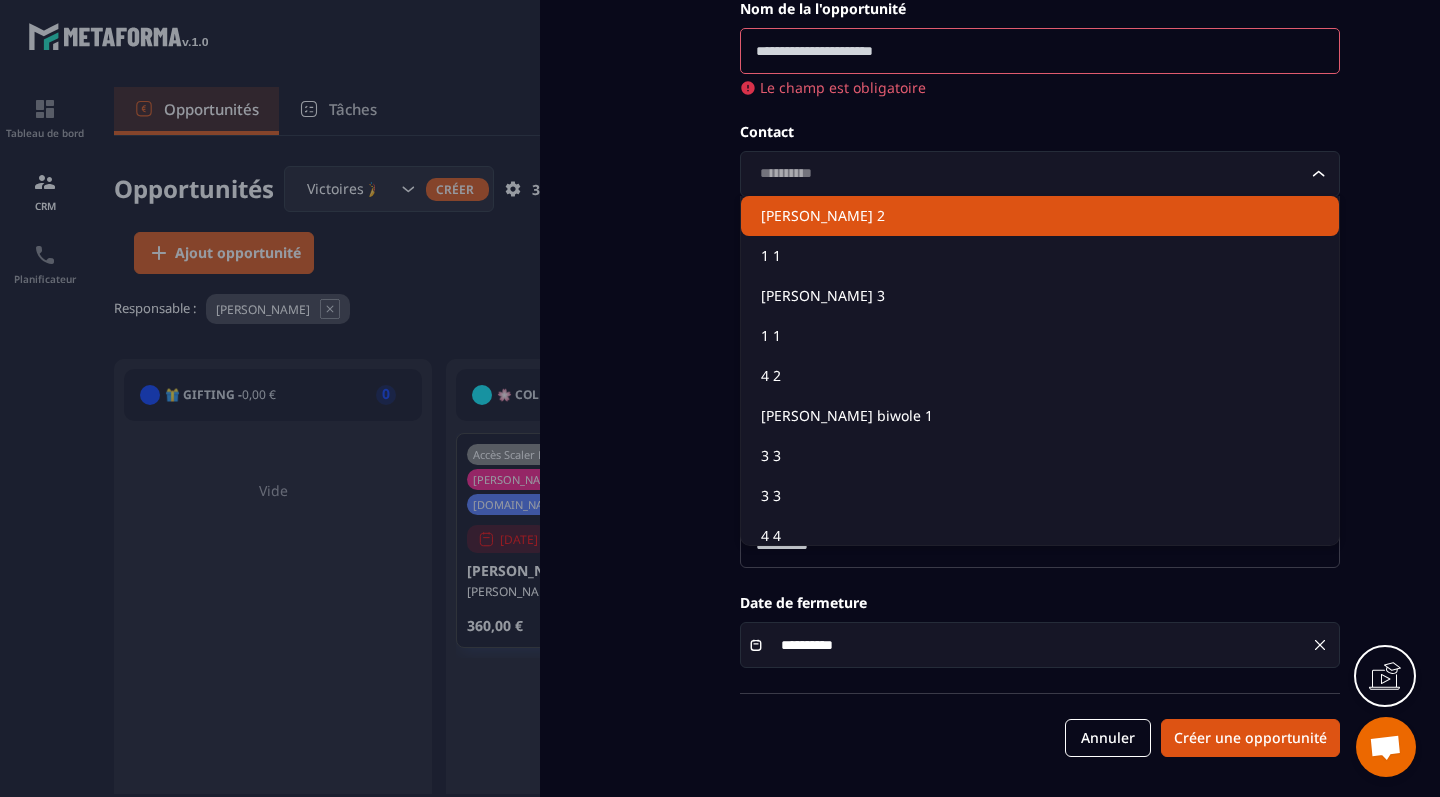 click on "**********" at bounding box center [1040, 331] 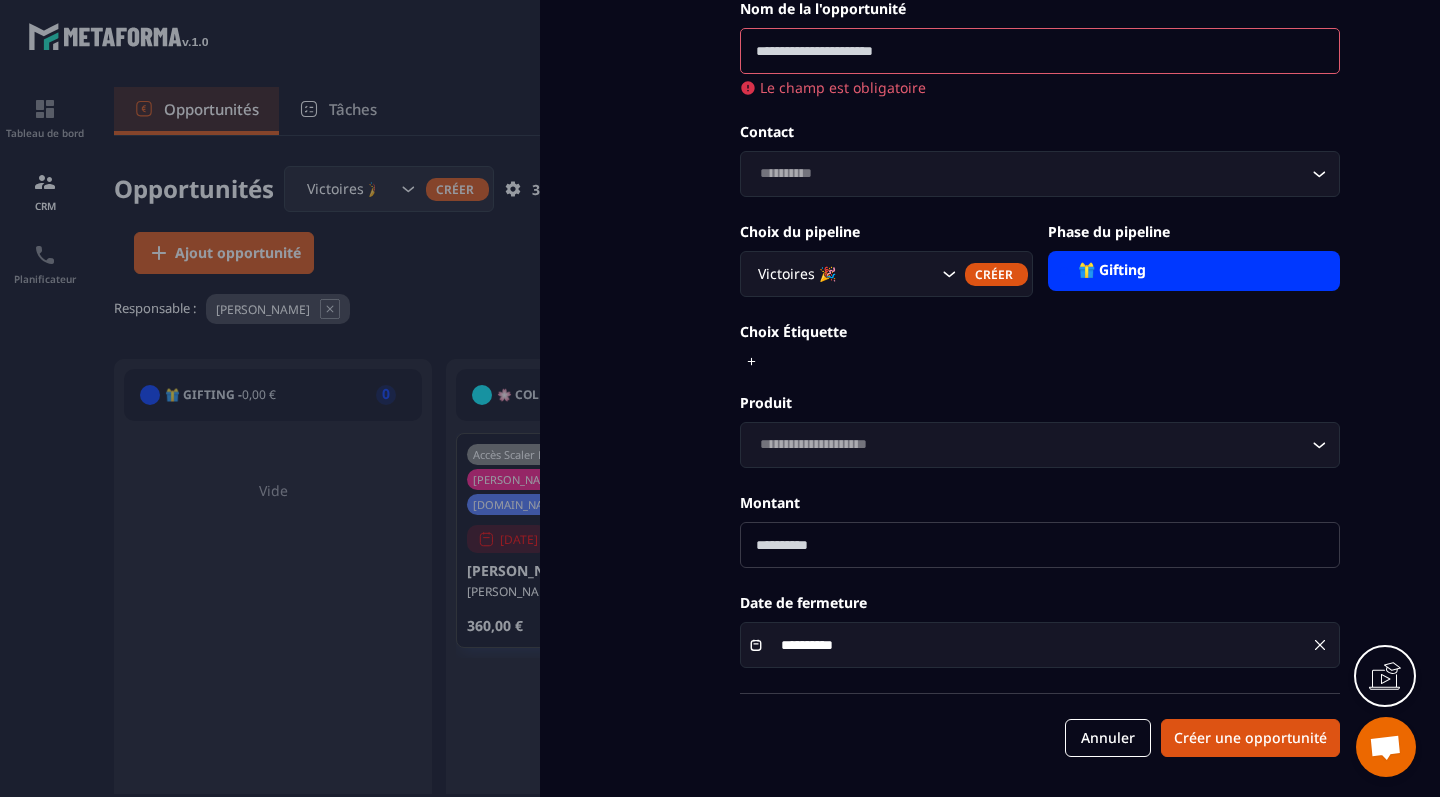 click 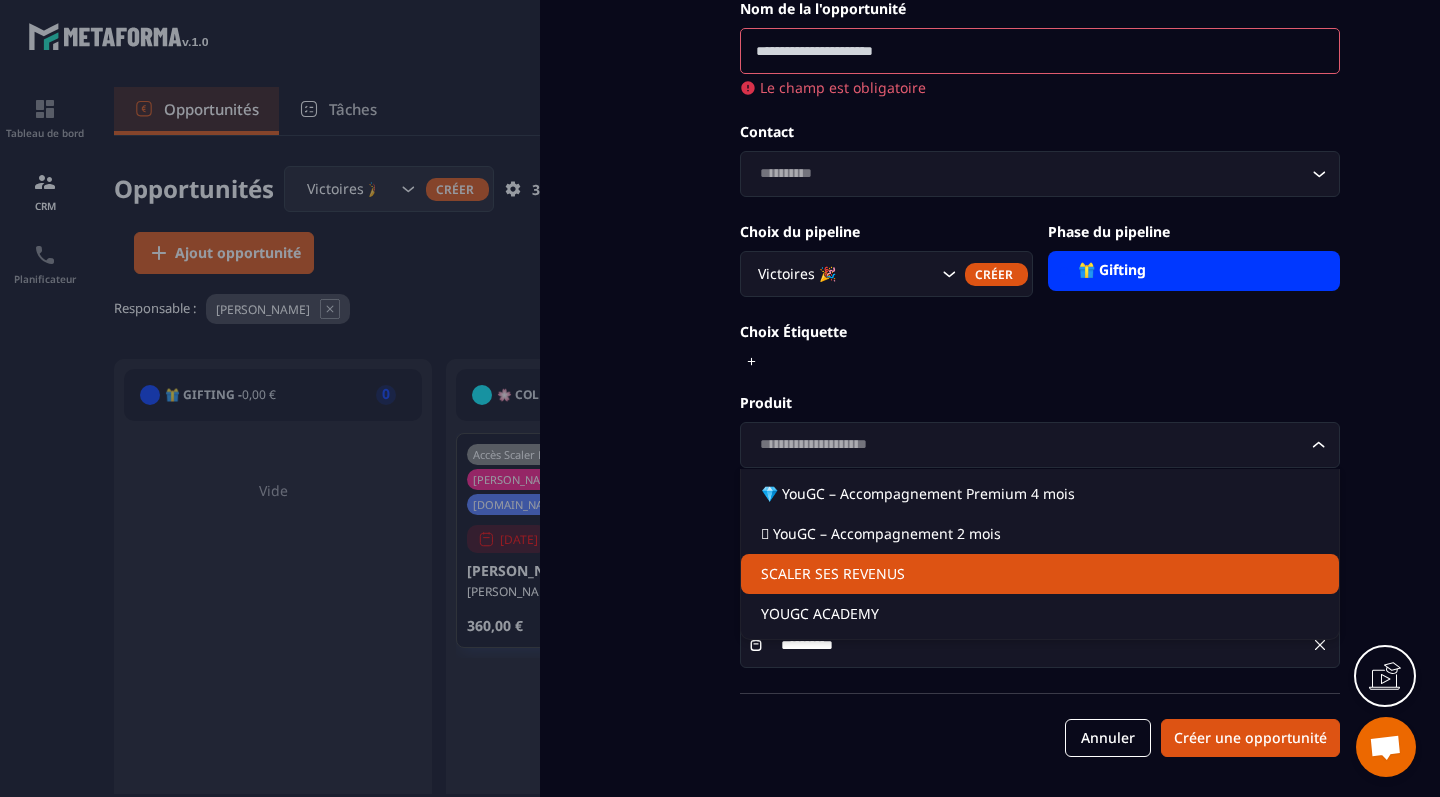 scroll, scrollTop: 0, scrollLeft: 0, axis: both 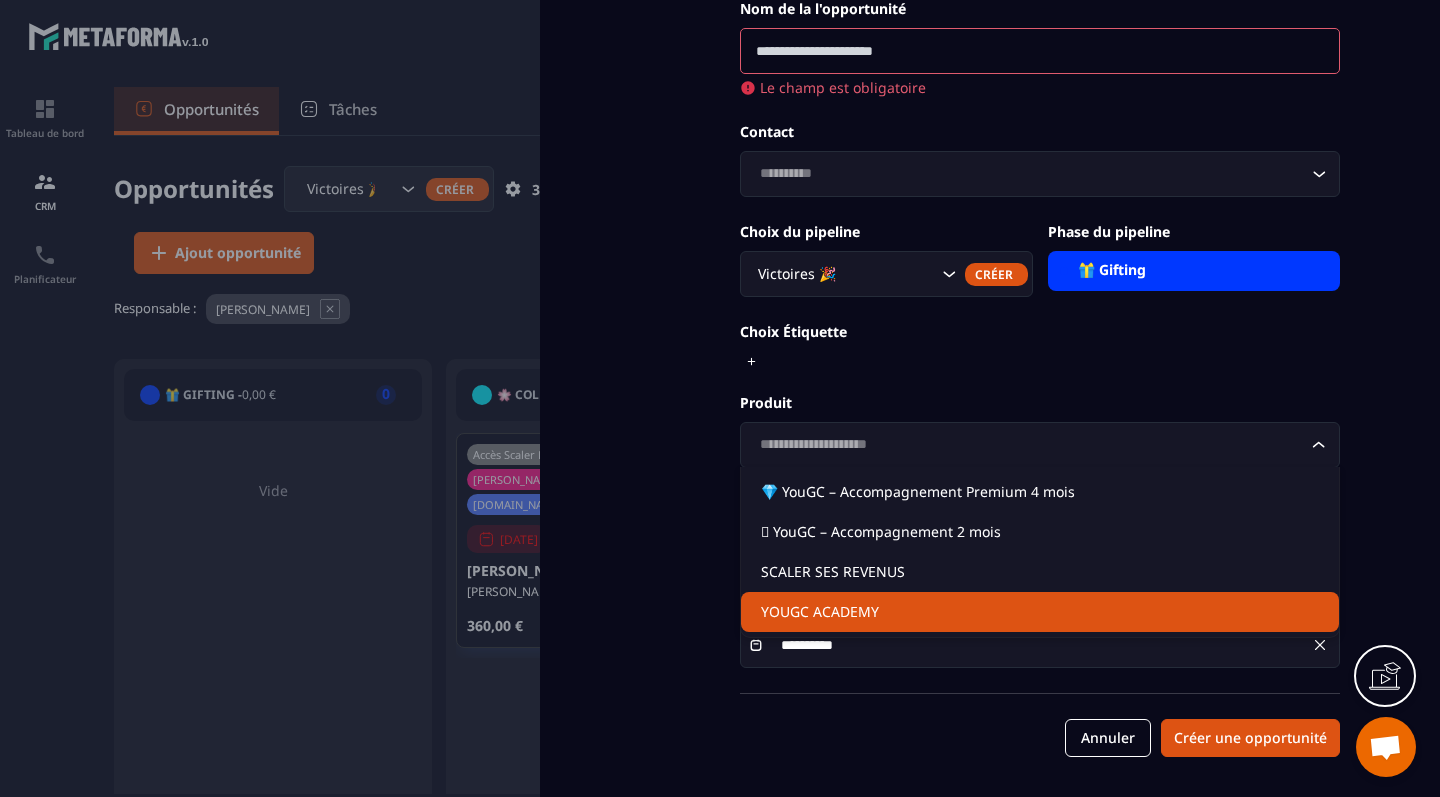 click on "YOUGC ACADEMY" 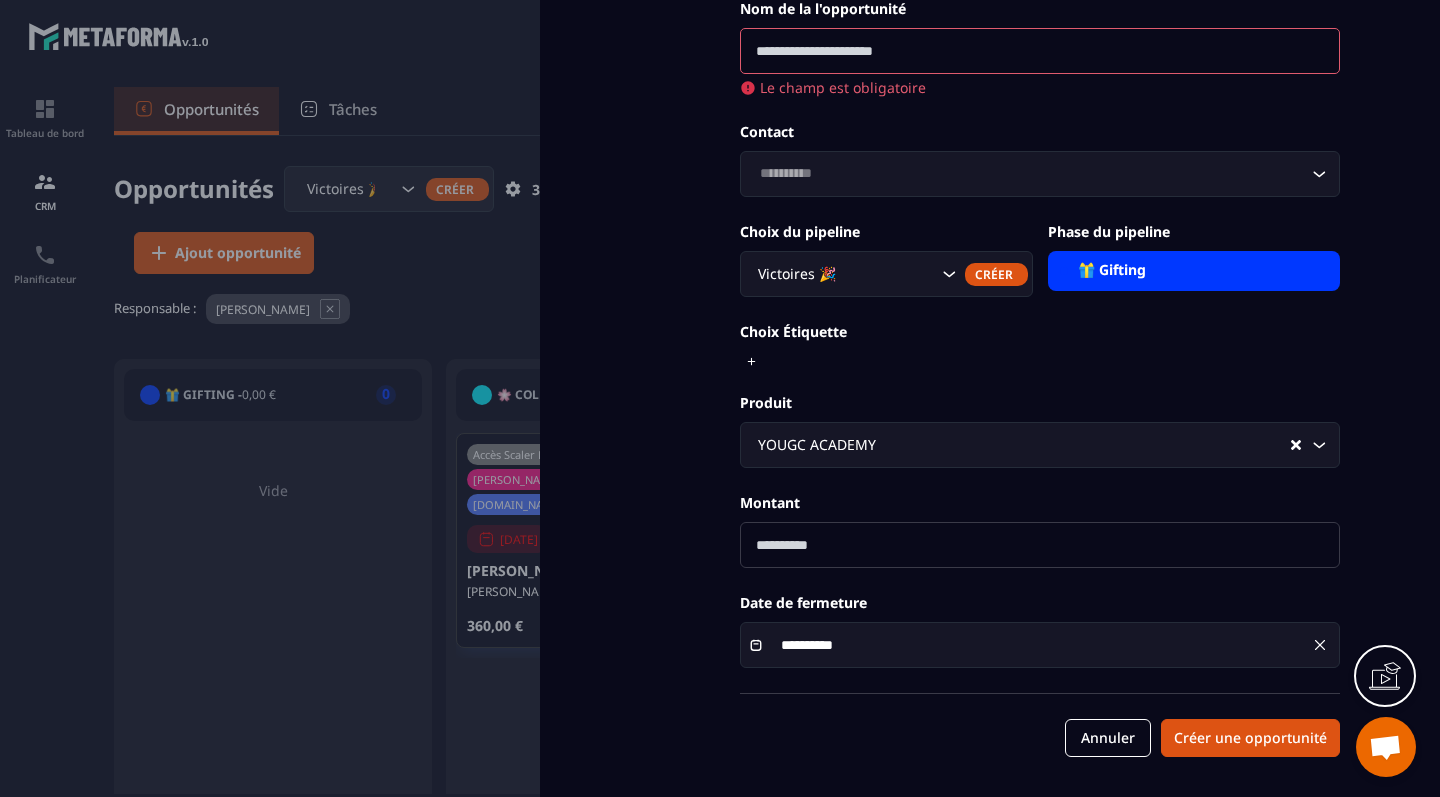 scroll, scrollTop: 0, scrollLeft: 0, axis: both 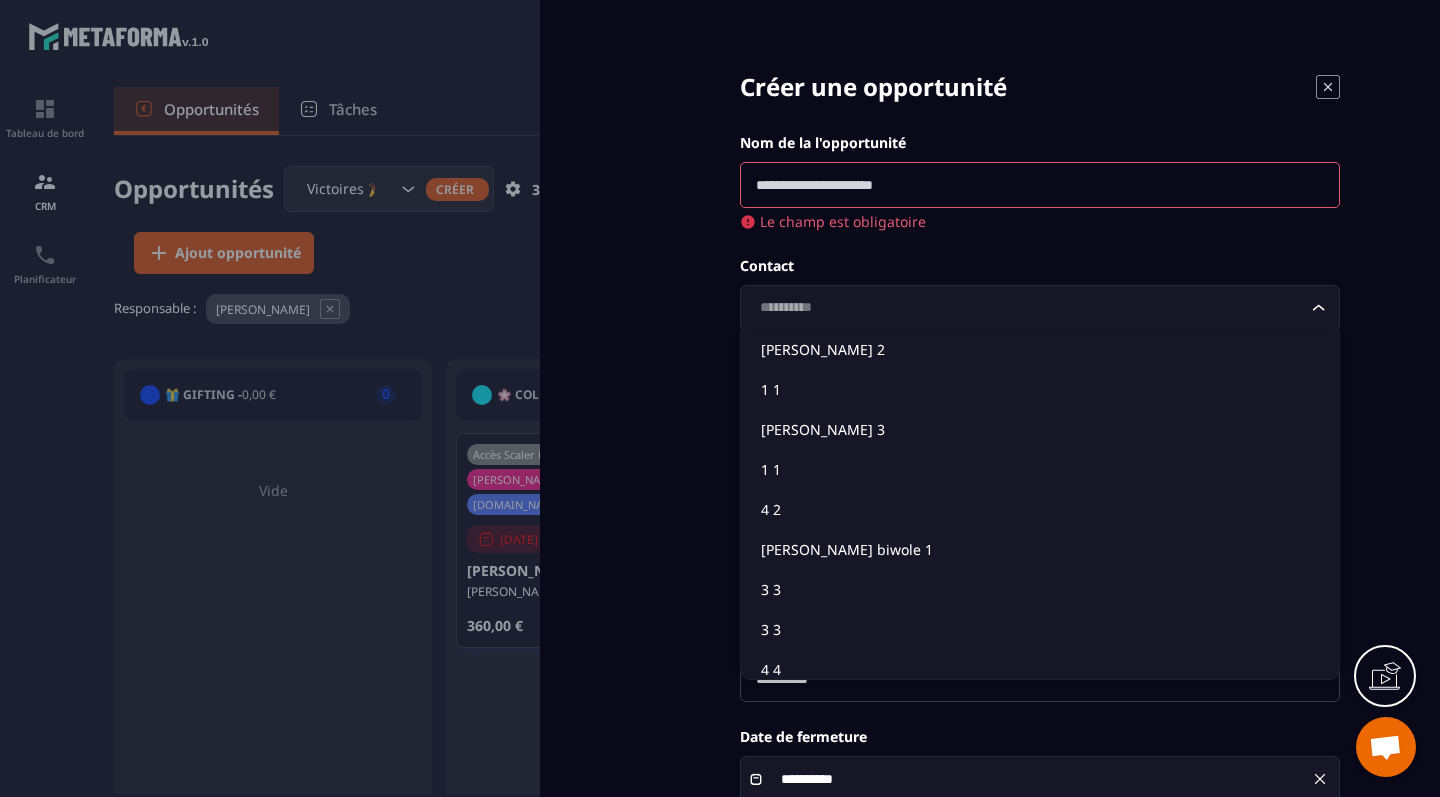 click on "Loading..." 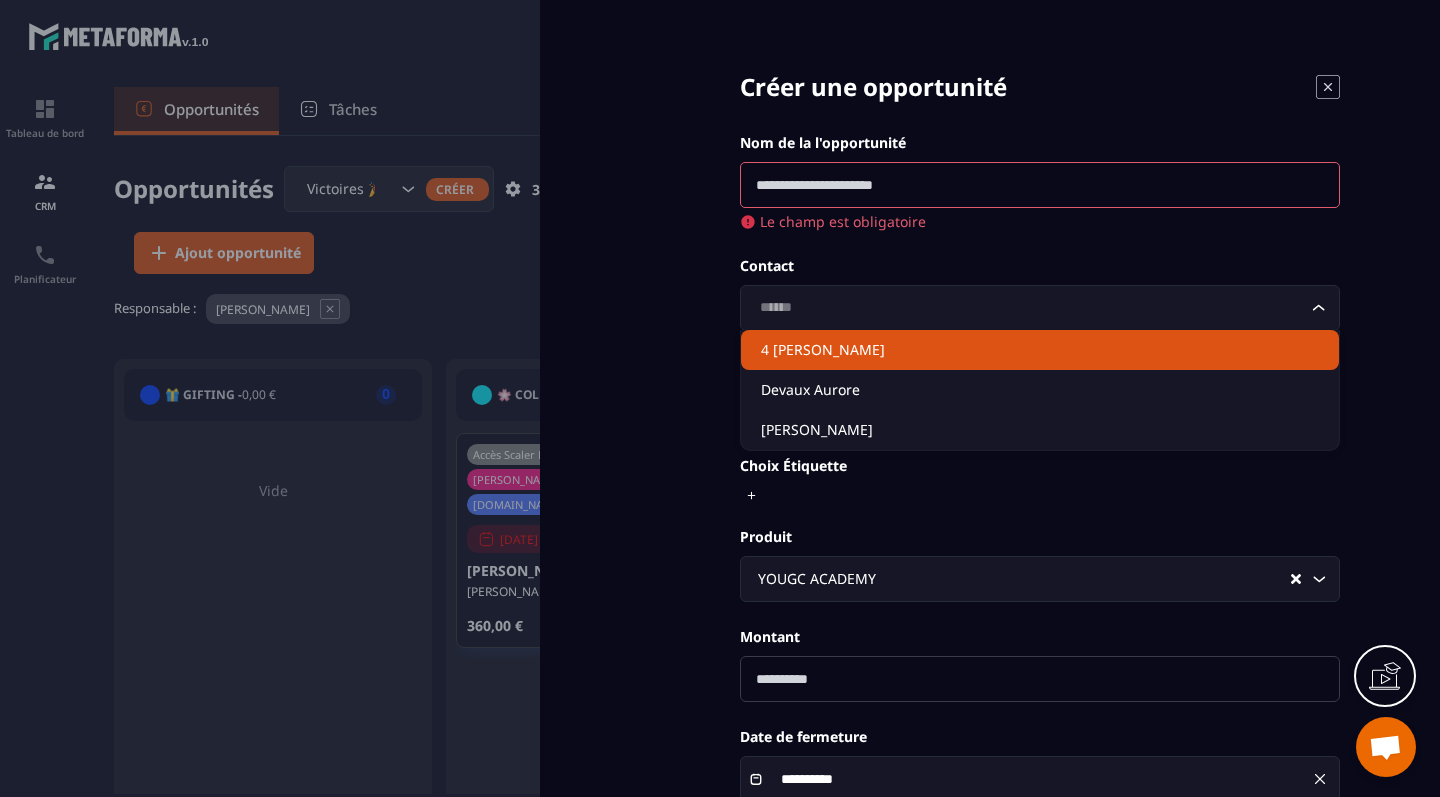 type on "******" 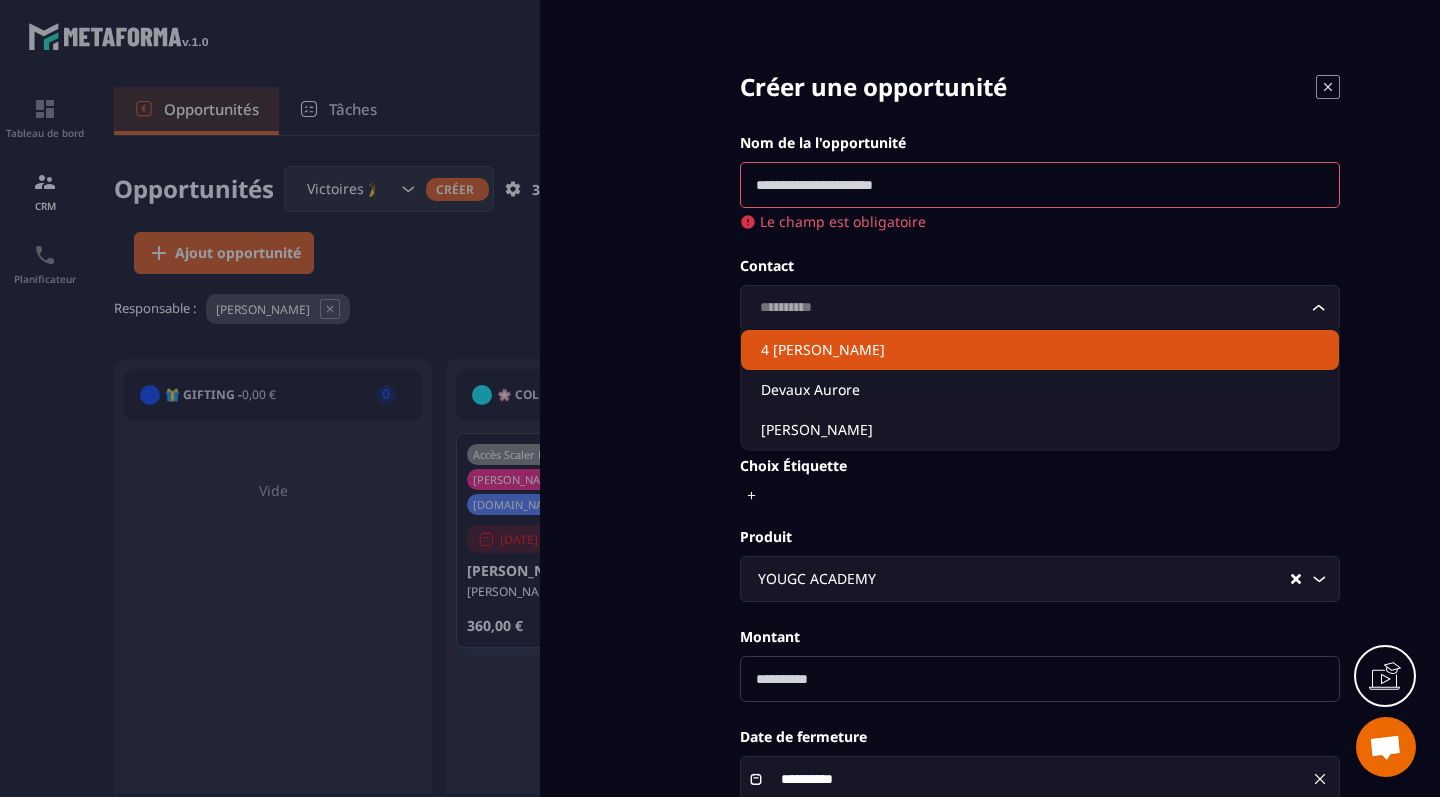 click at bounding box center (1040, 185) 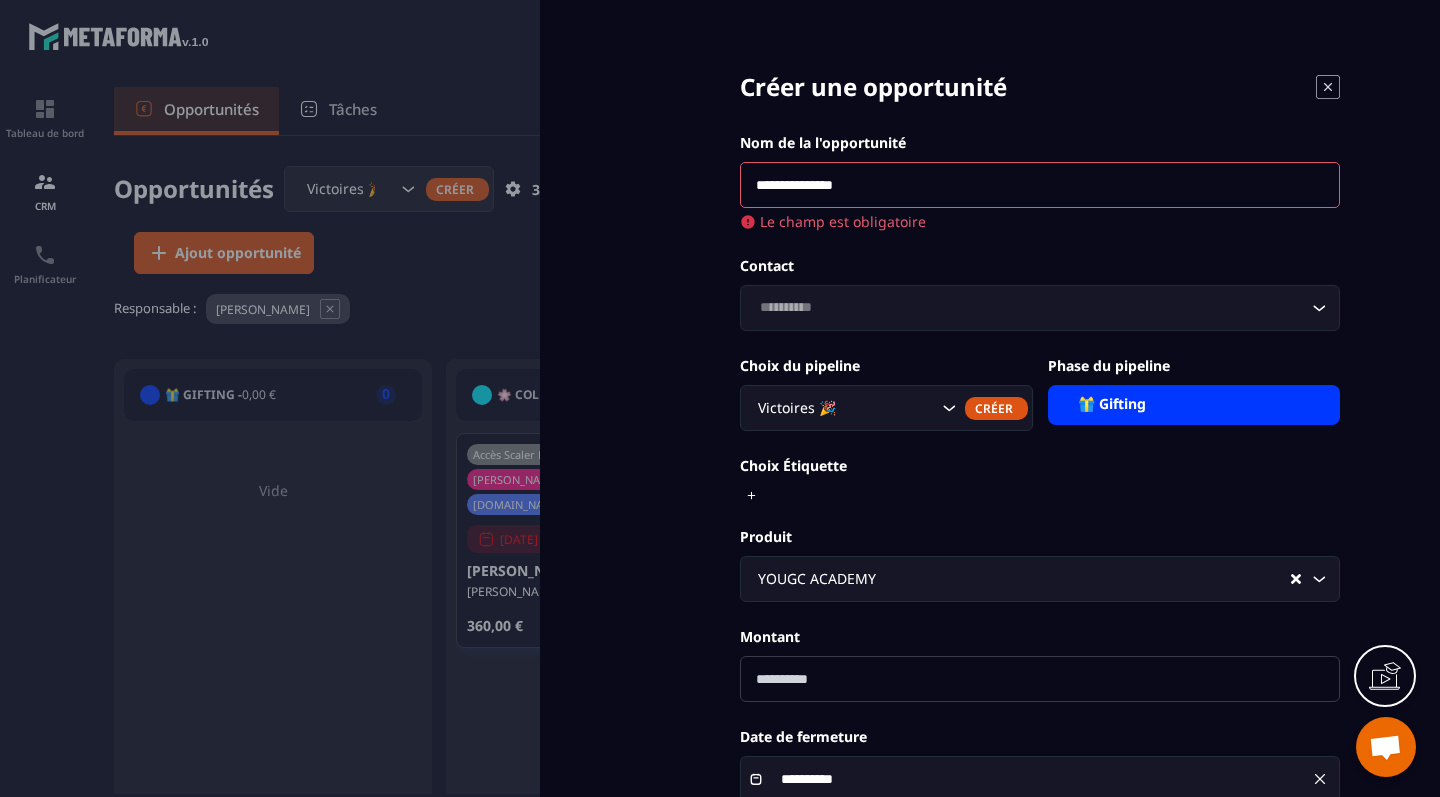 type on "**********" 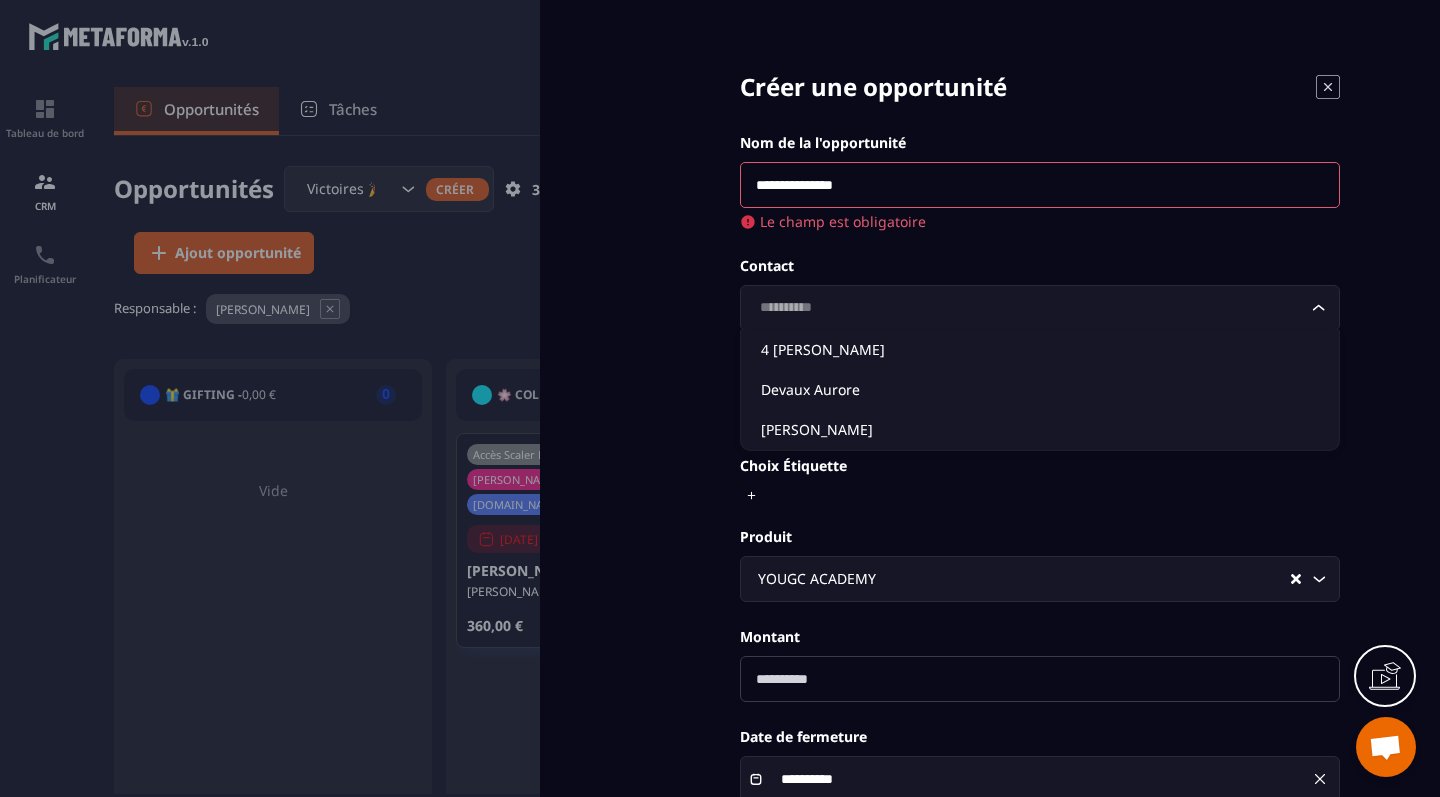 click on "Loading..." 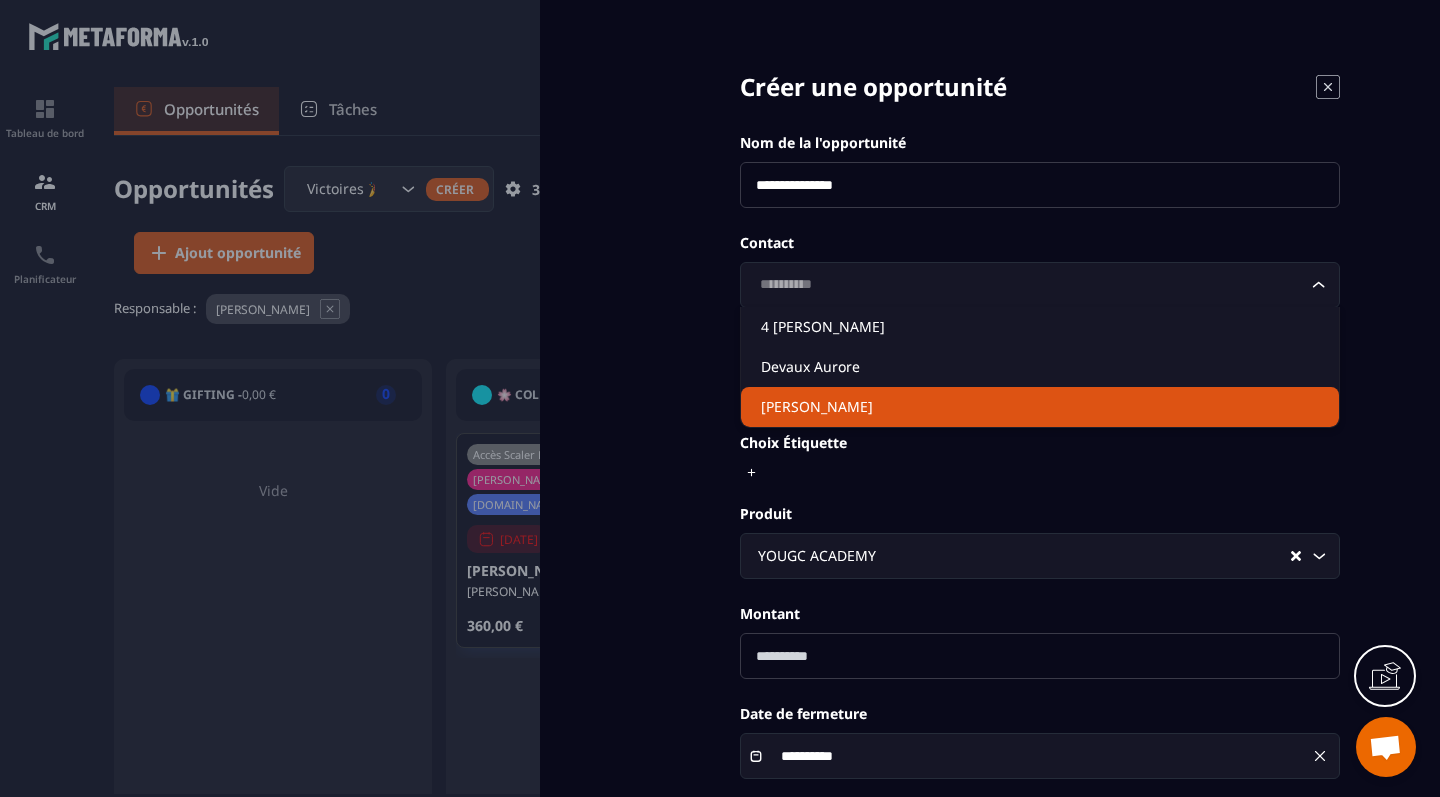 click on "[PERSON_NAME]" 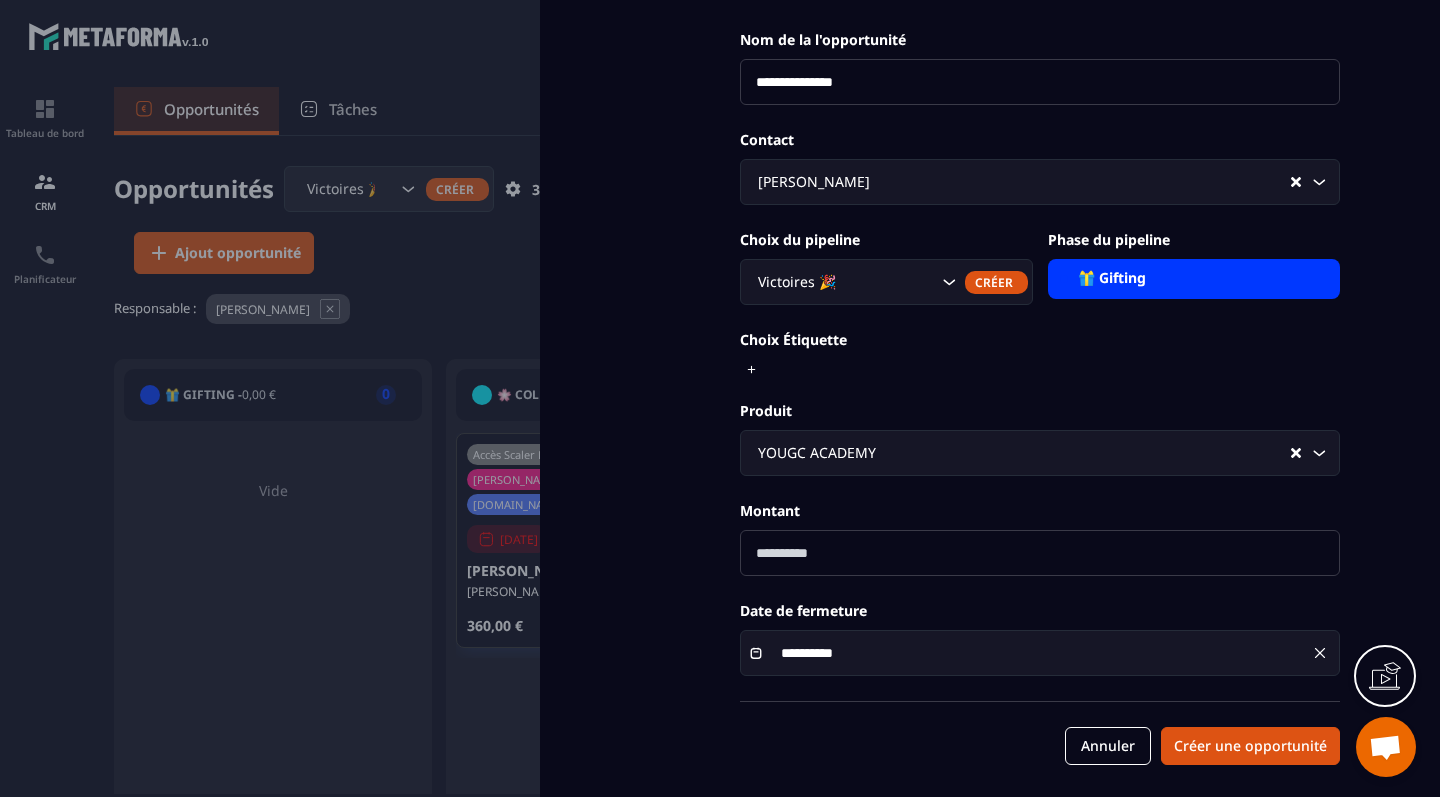 scroll, scrollTop: 111, scrollLeft: 0, axis: vertical 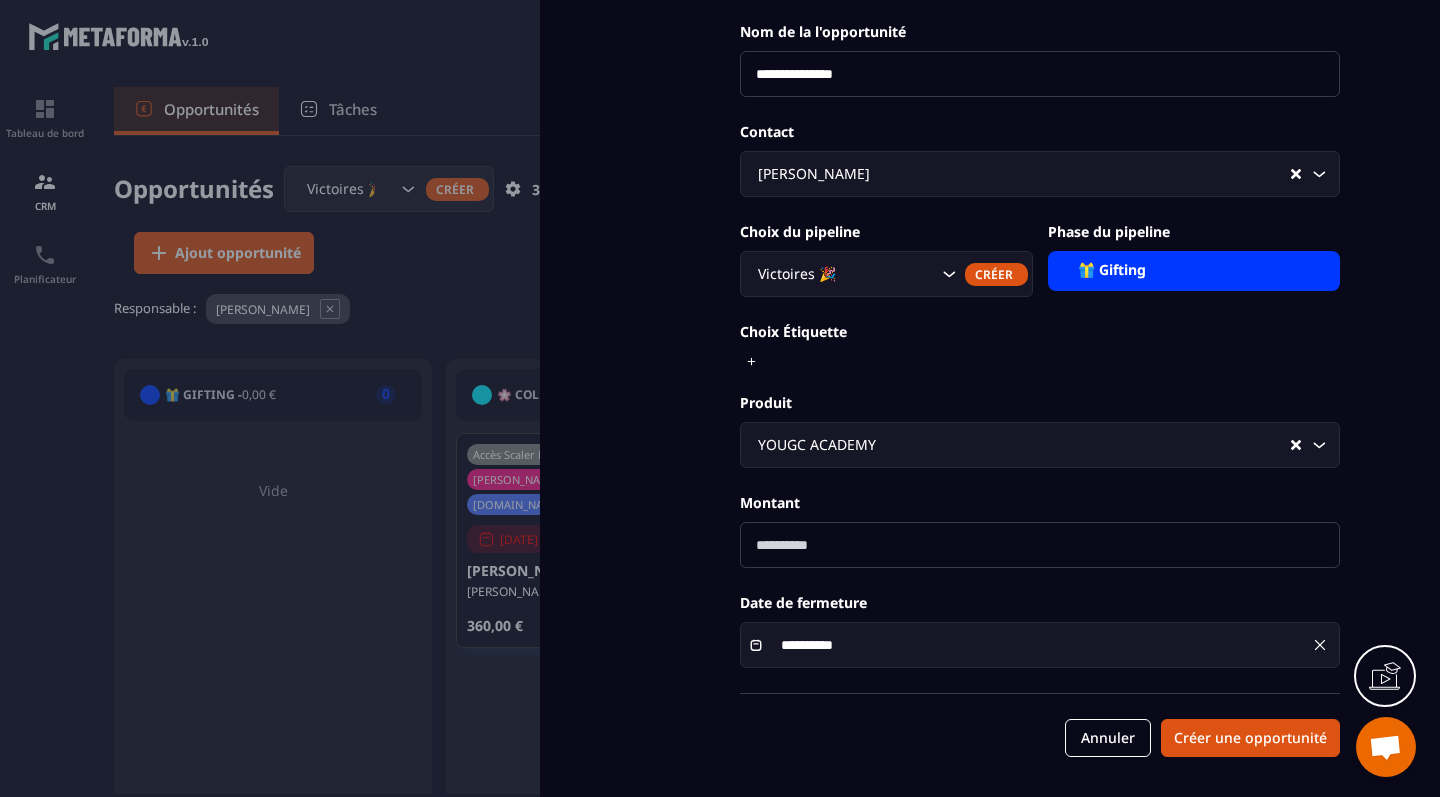 click 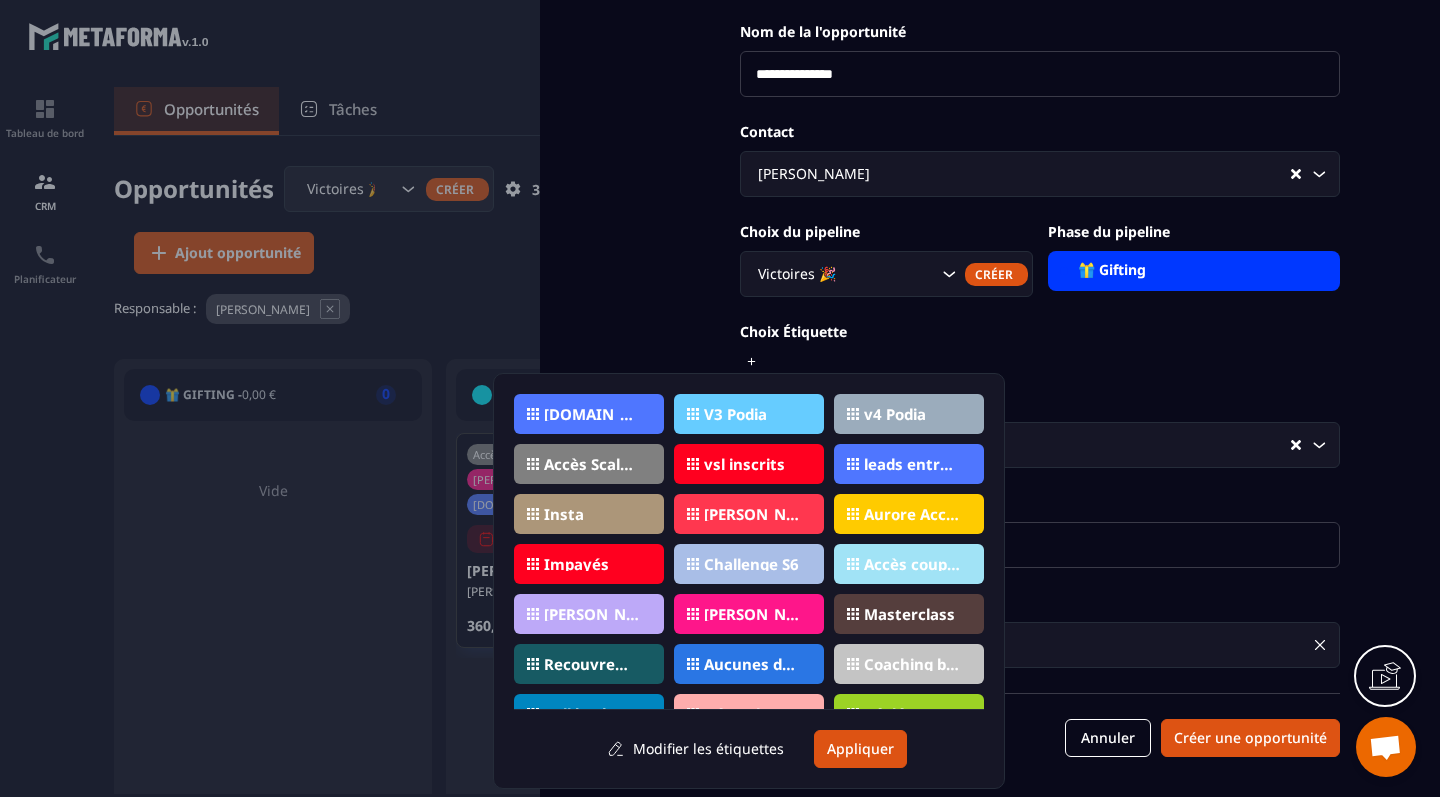 click on "**********" at bounding box center (1040, 343) 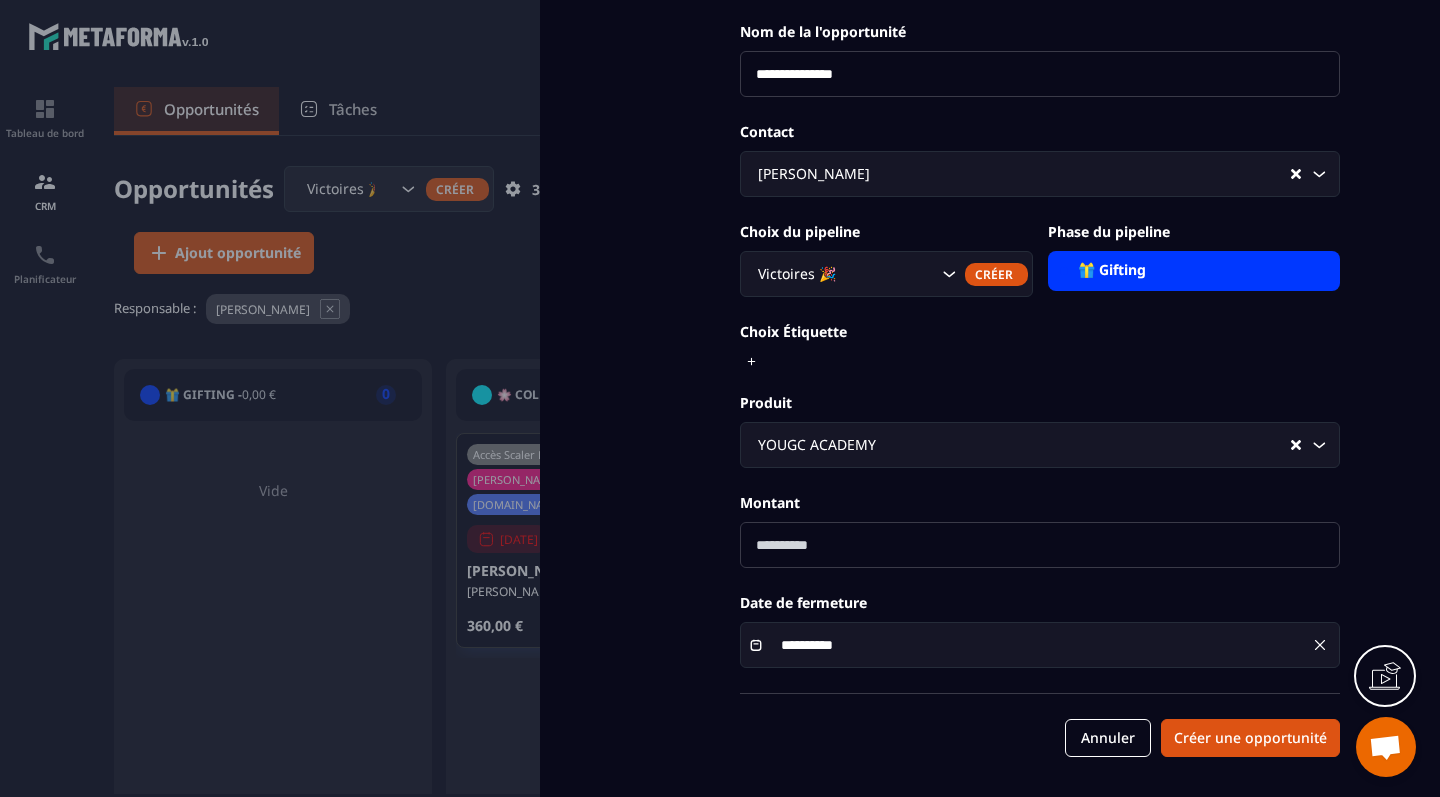 scroll, scrollTop: 0, scrollLeft: 0, axis: both 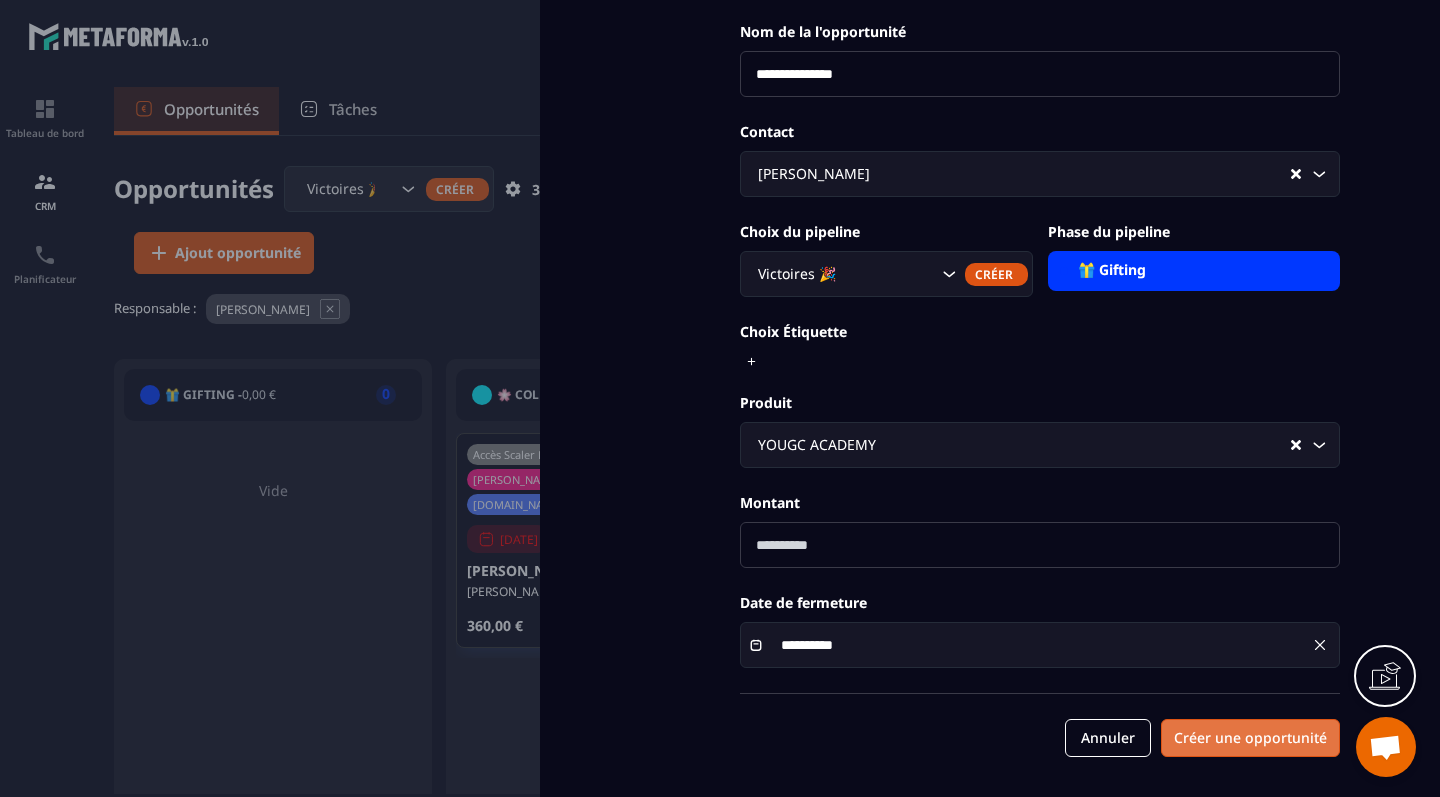 click on "Créer une opportunité" at bounding box center (1250, 738) 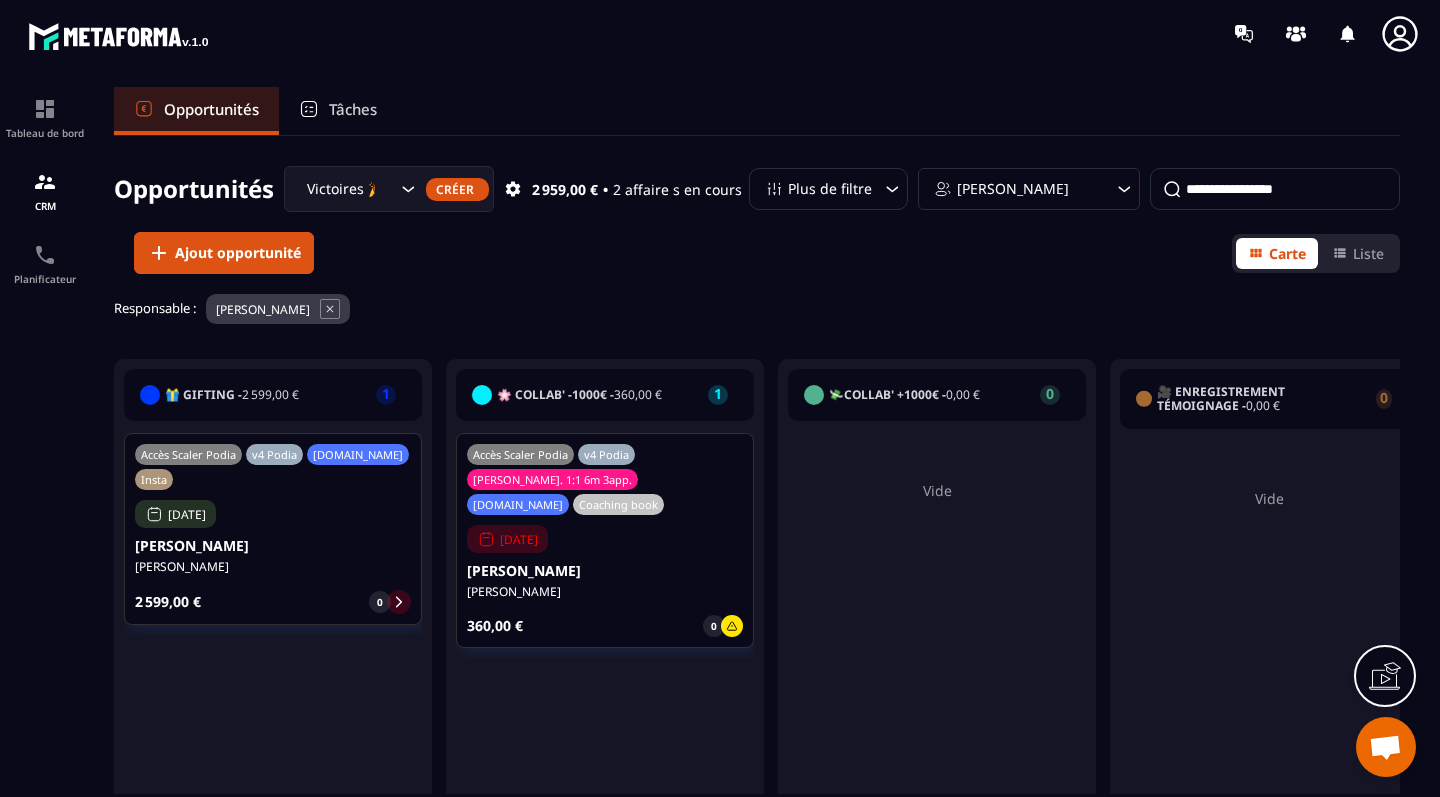 scroll, scrollTop: 0, scrollLeft: 0, axis: both 